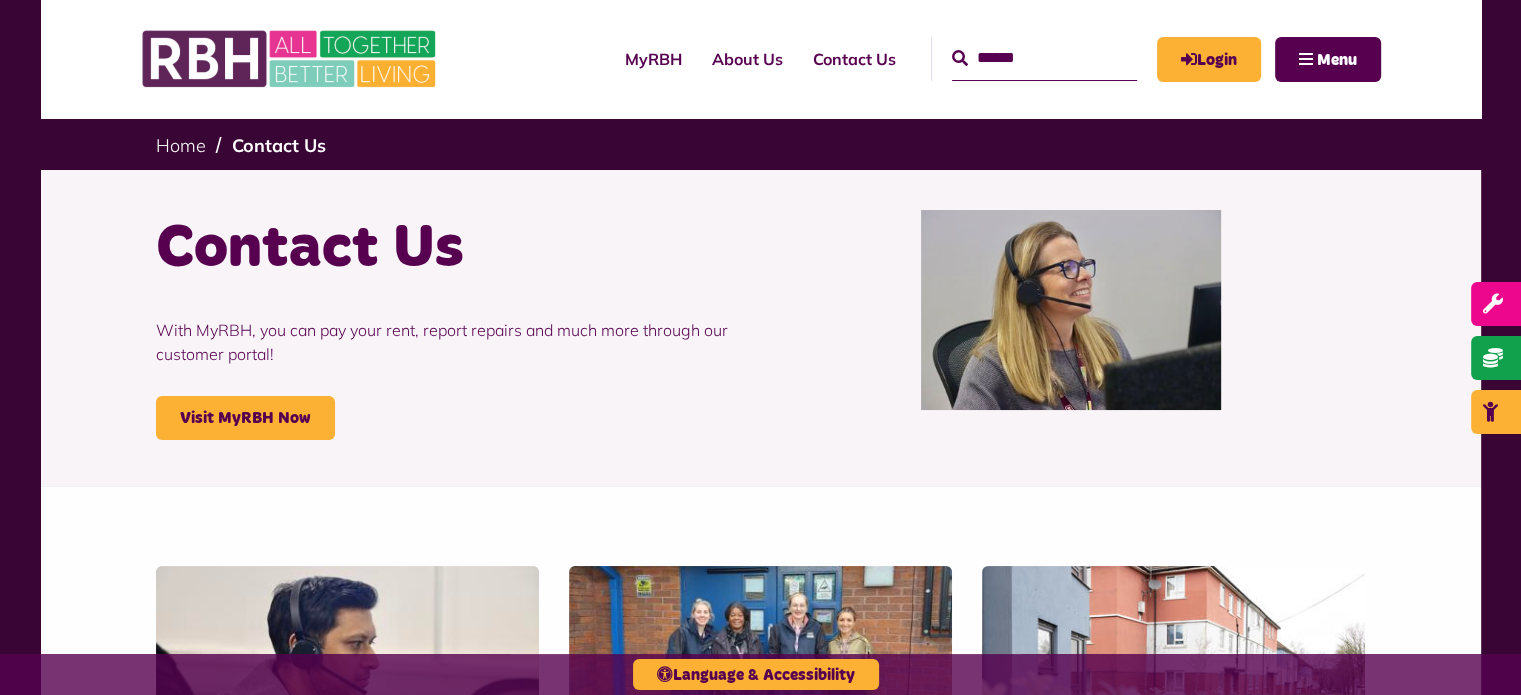 scroll, scrollTop: 0, scrollLeft: 0, axis: both 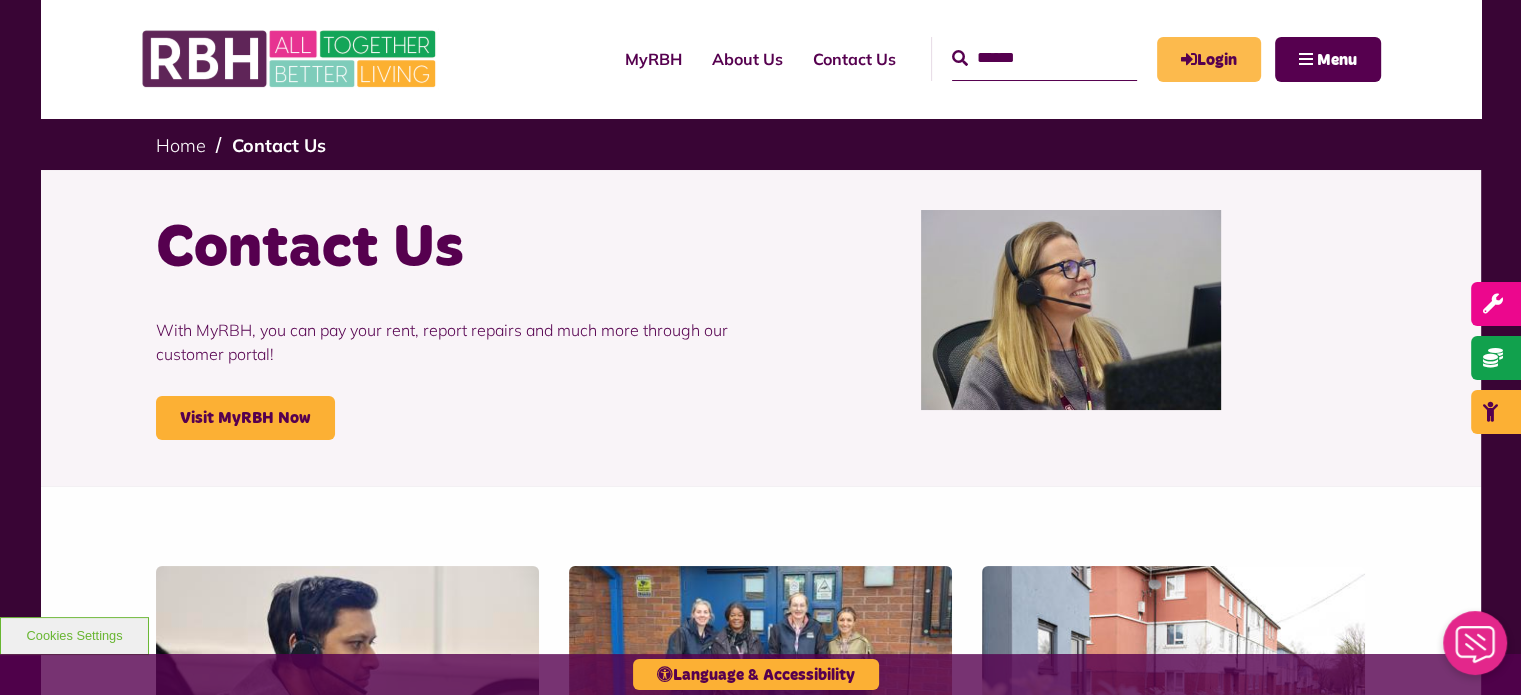 click on "Login" at bounding box center (1209, 59) 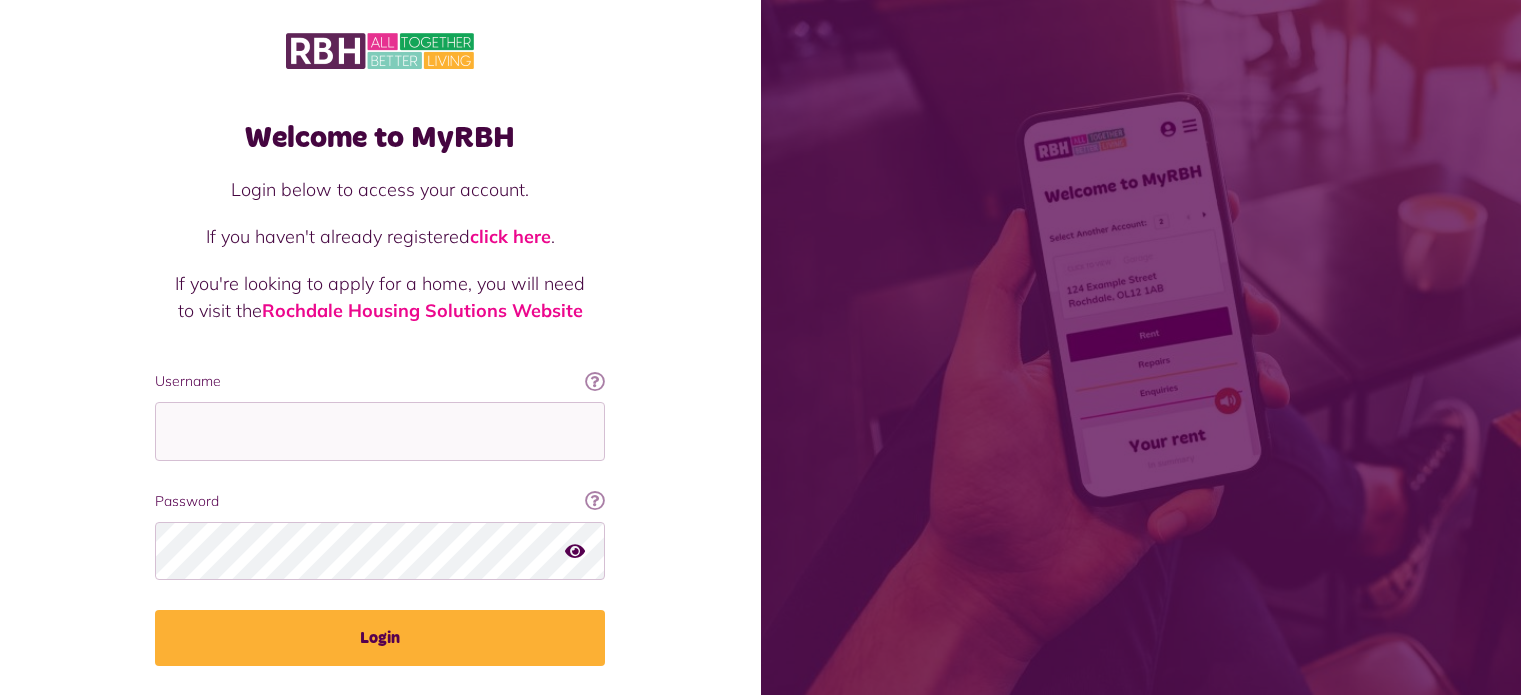 scroll, scrollTop: 0, scrollLeft: 0, axis: both 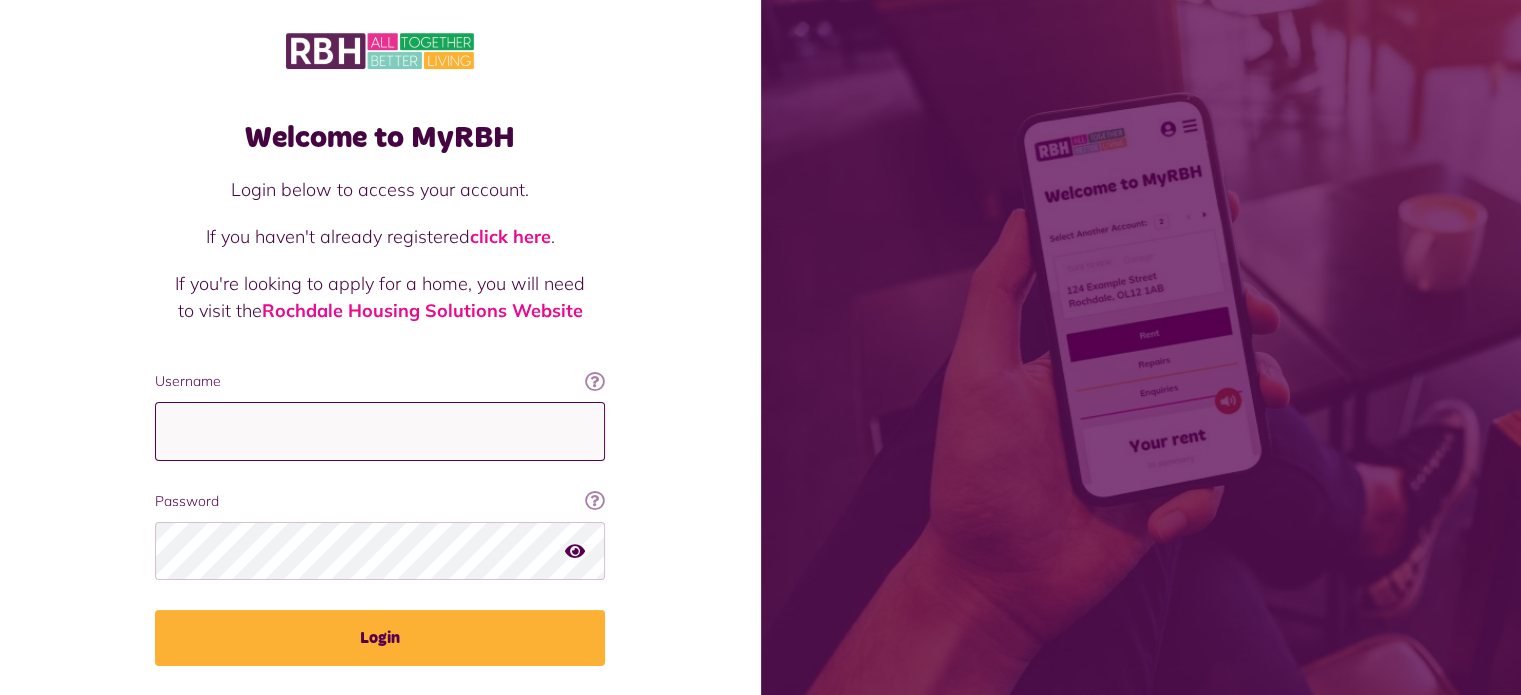 type on "**********" 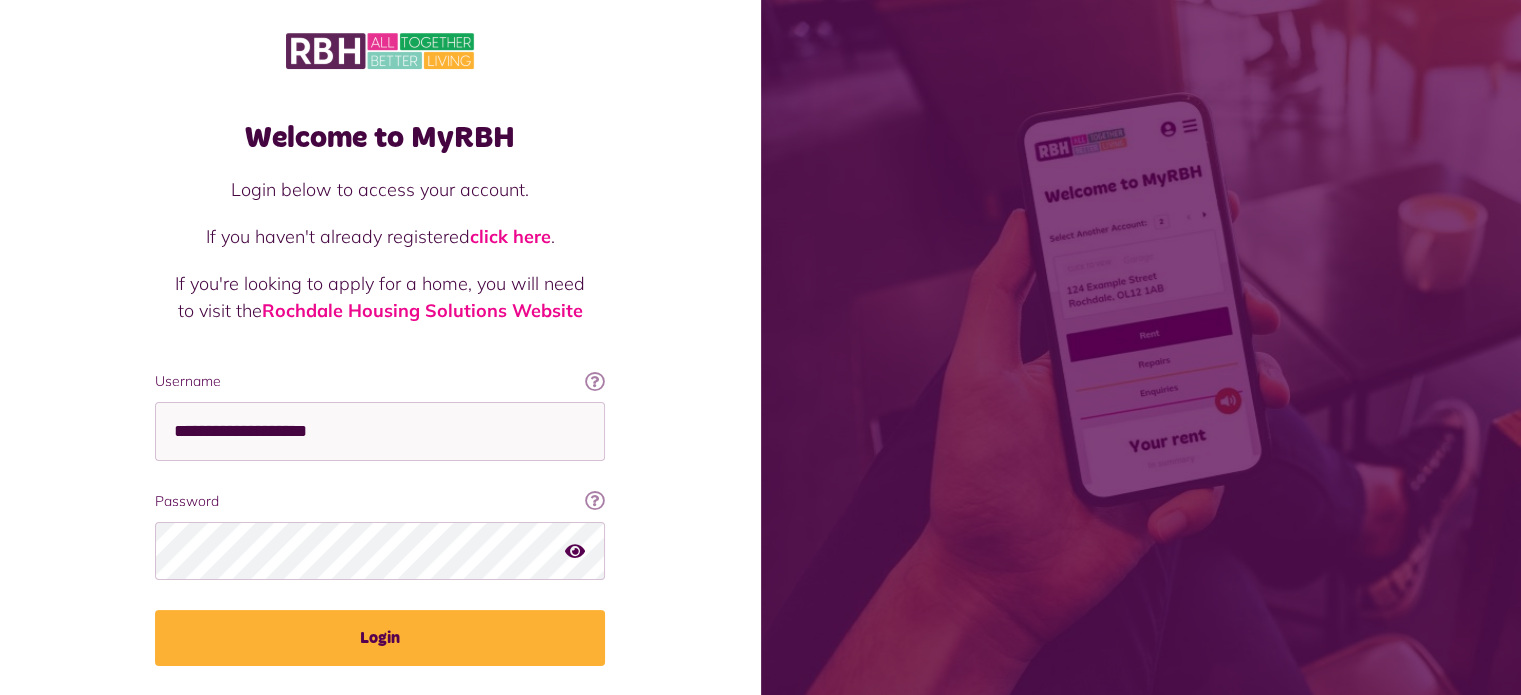 click at bounding box center [575, 550] 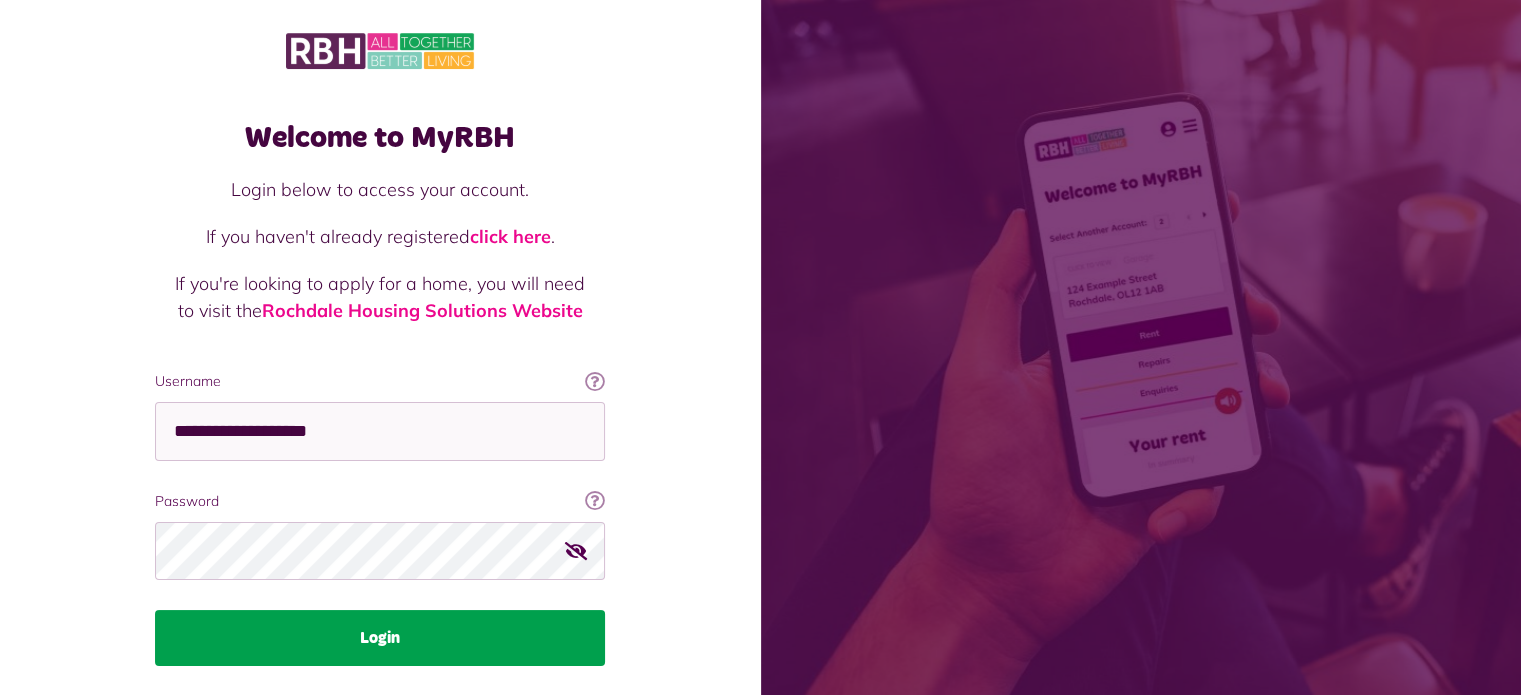 click on "Login" at bounding box center (380, 638) 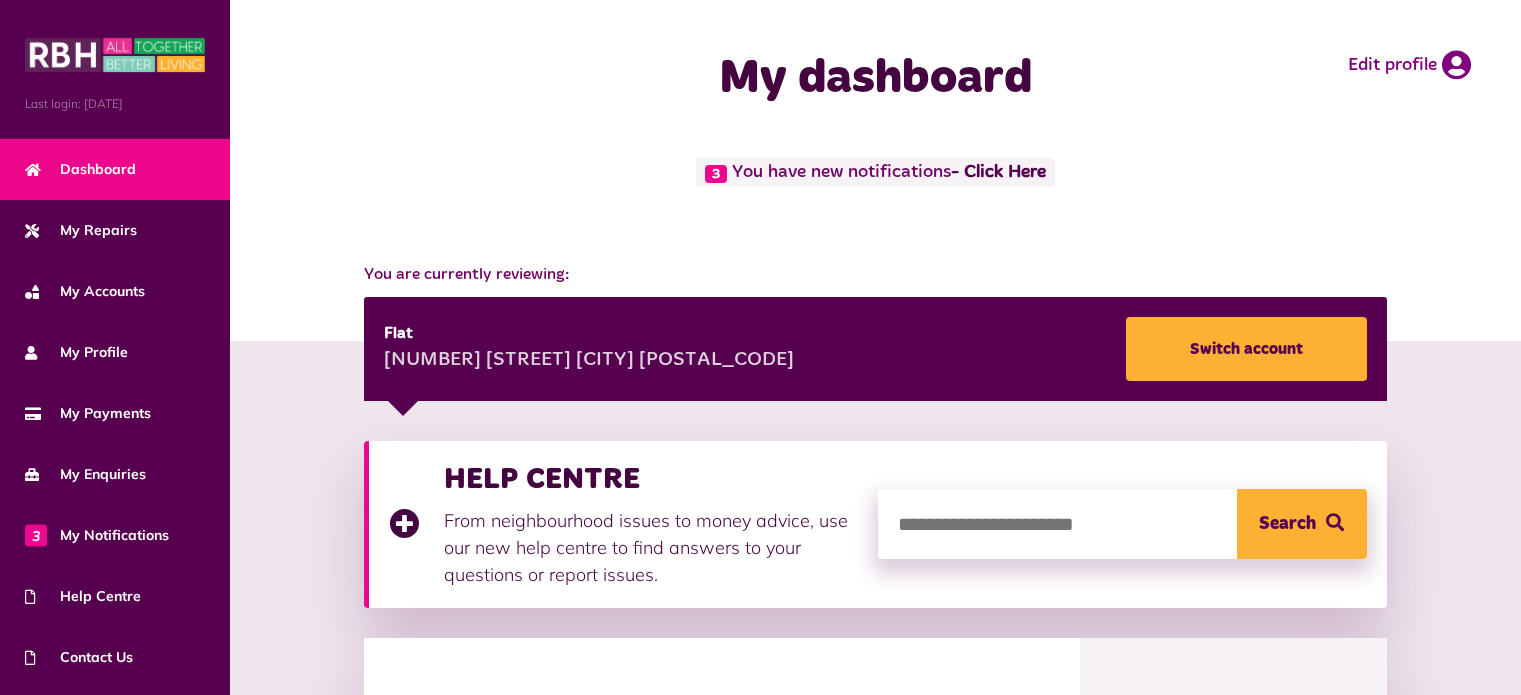 scroll, scrollTop: 0, scrollLeft: 0, axis: both 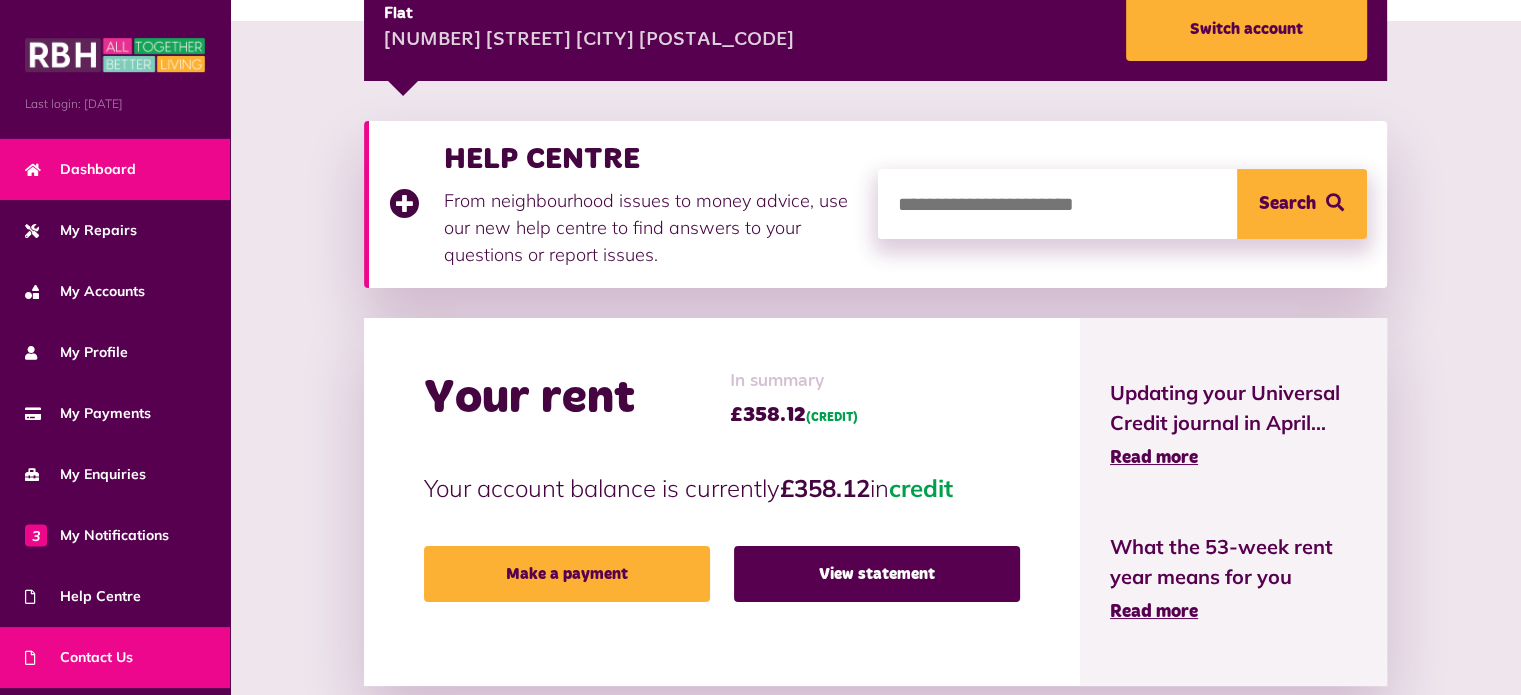 click on "Contact Us" at bounding box center [79, 657] 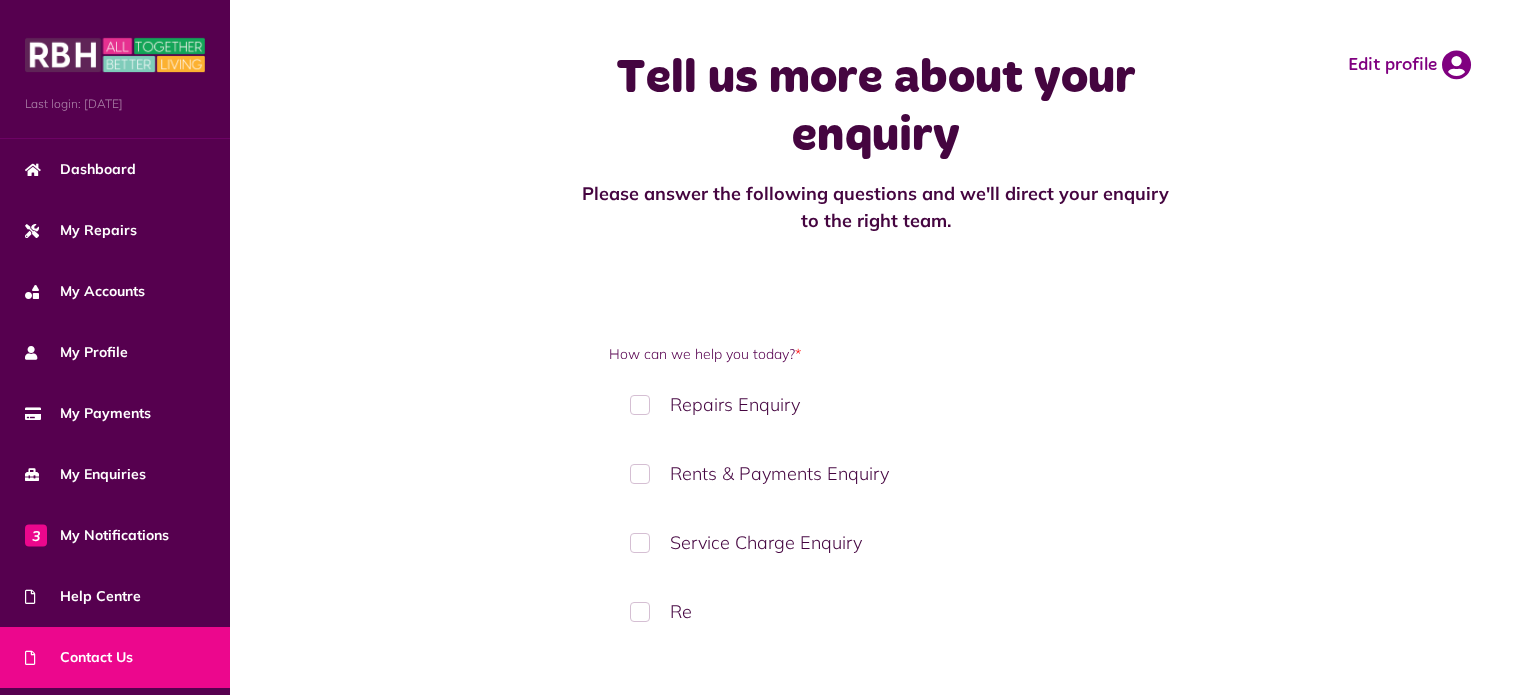 scroll, scrollTop: 0, scrollLeft: 0, axis: both 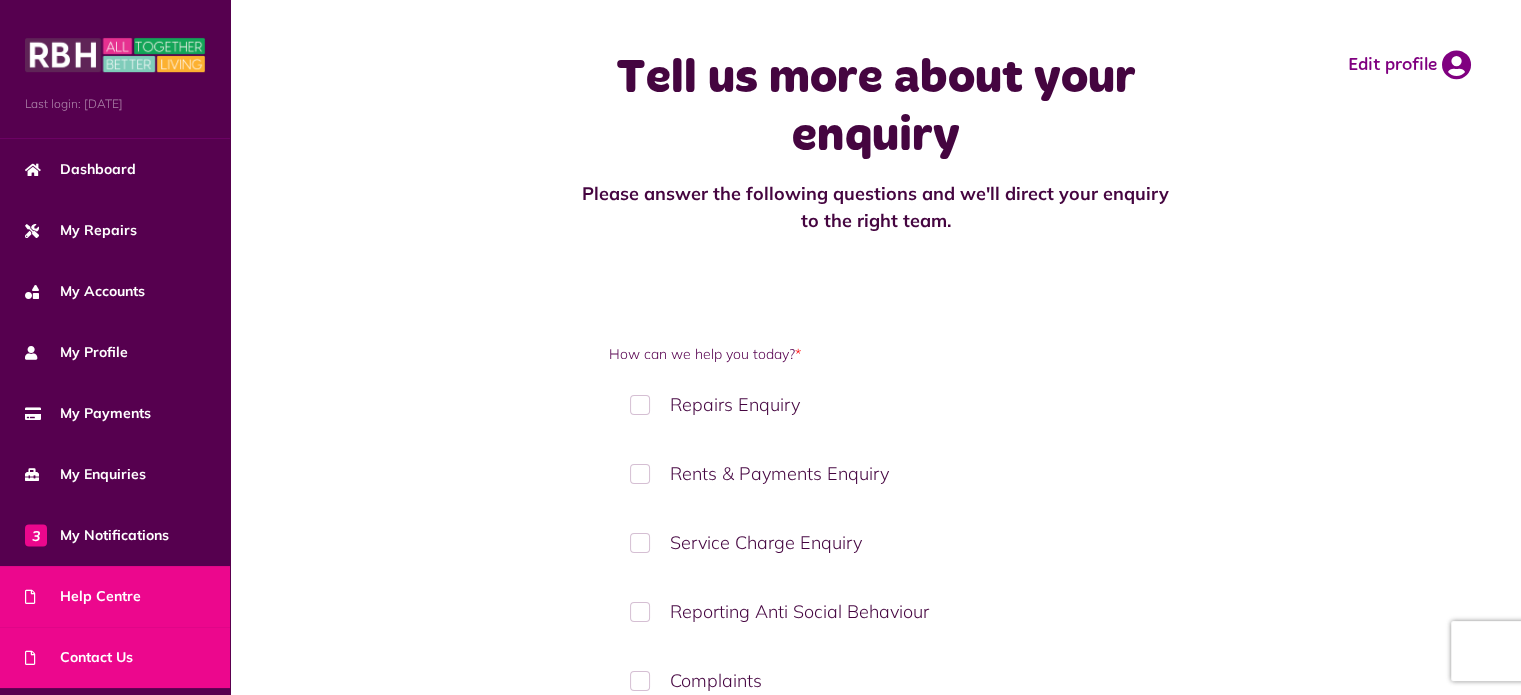click on "Help Centre" at bounding box center (83, 596) 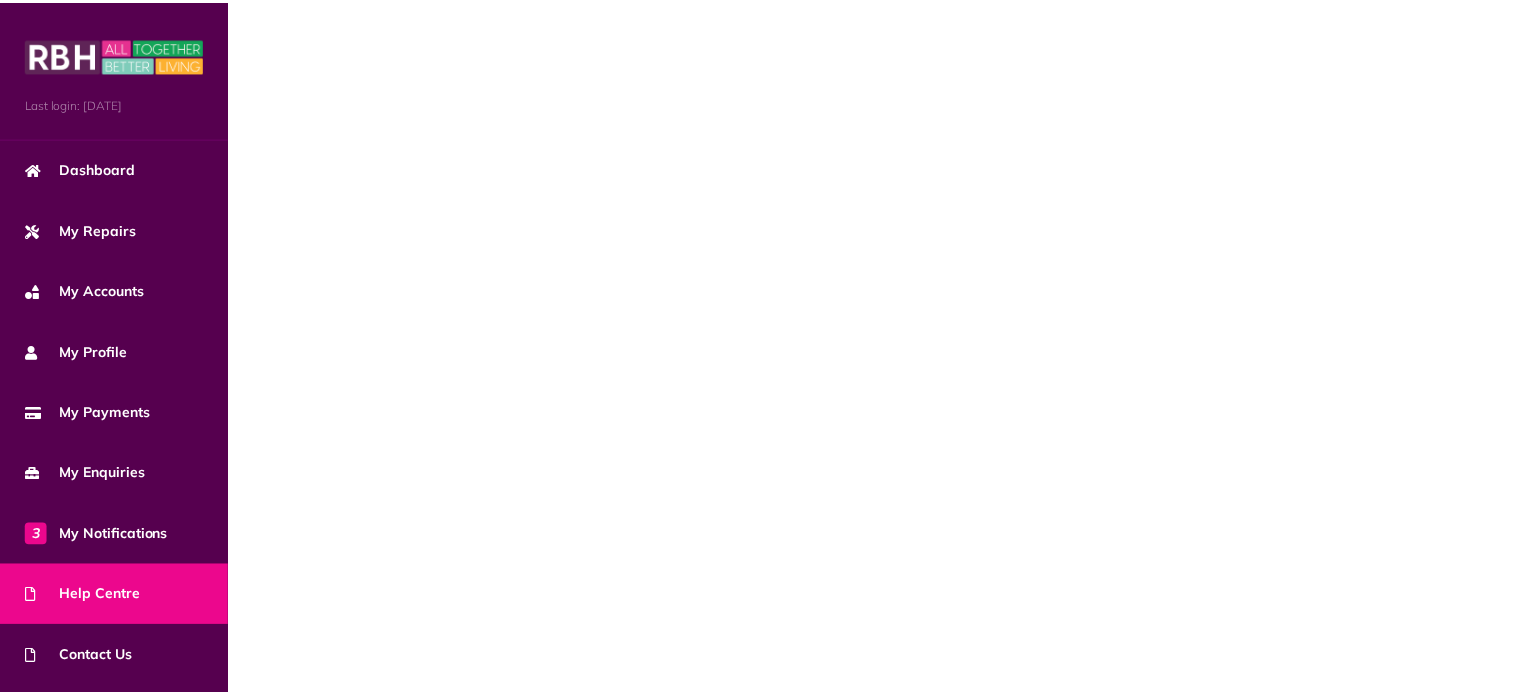 scroll, scrollTop: 0, scrollLeft: 0, axis: both 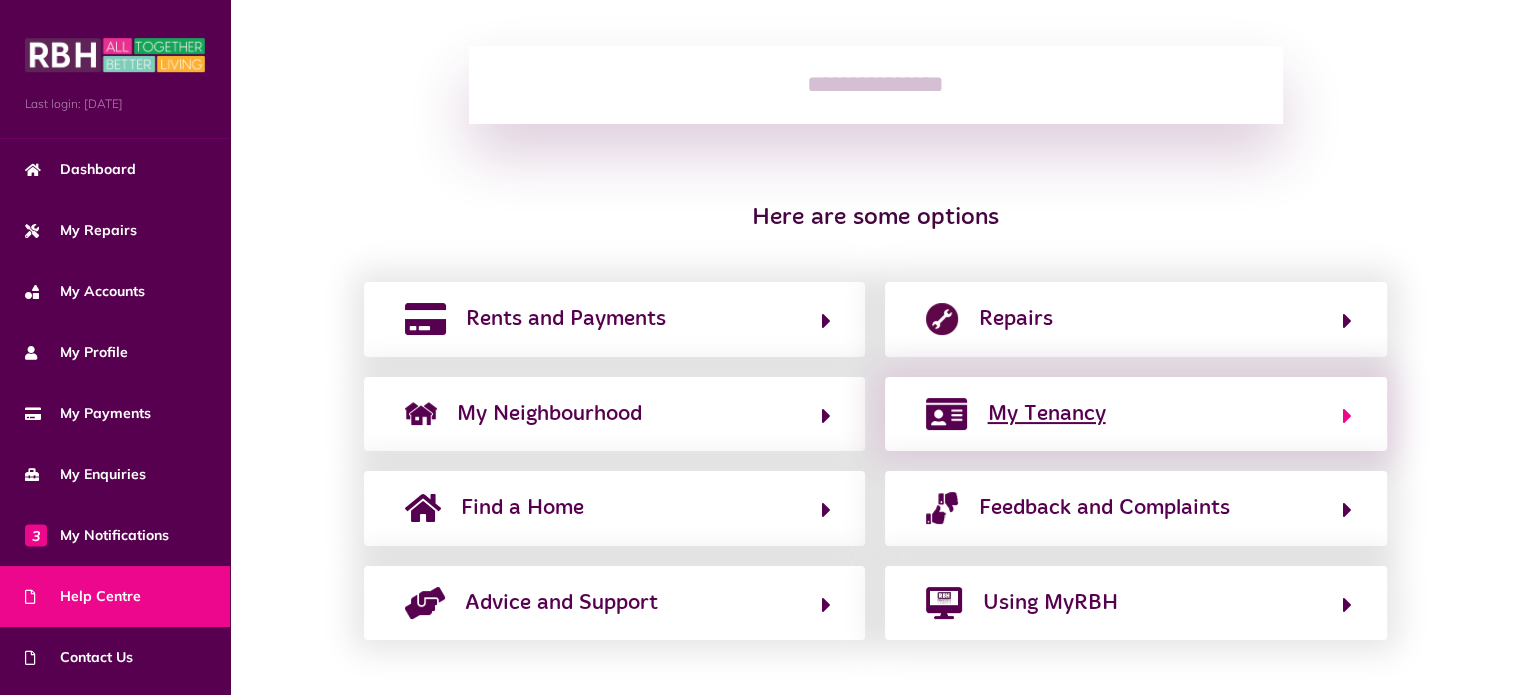 click on "My Tenancy" 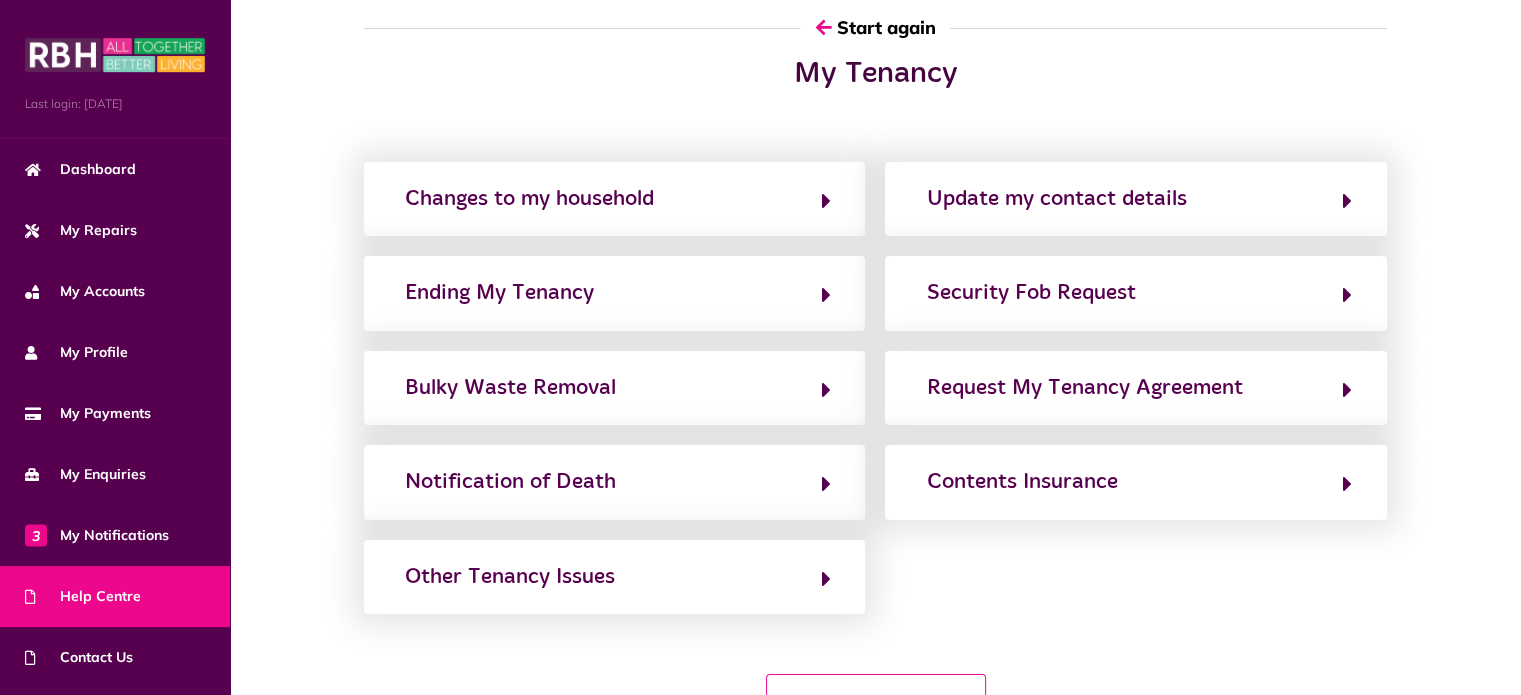 scroll, scrollTop: 0, scrollLeft: 0, axis: both 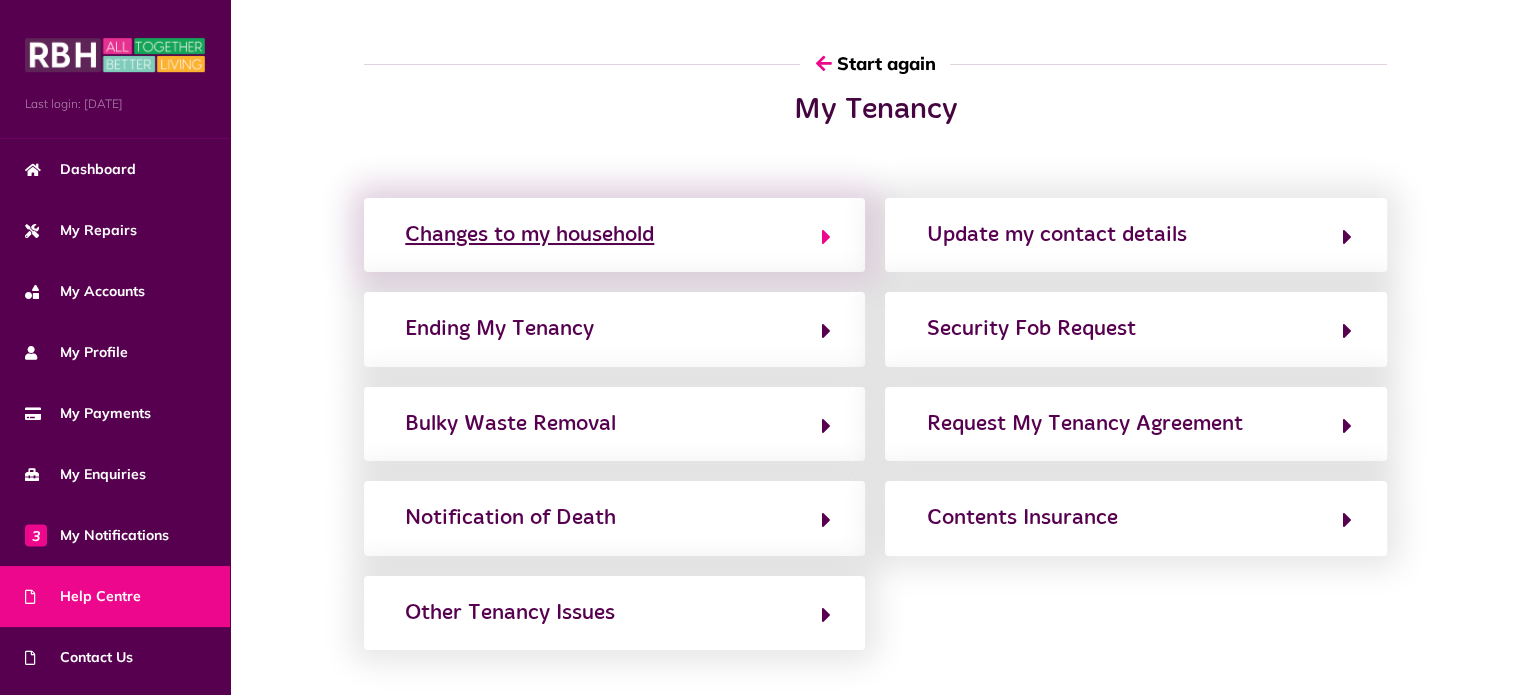 click 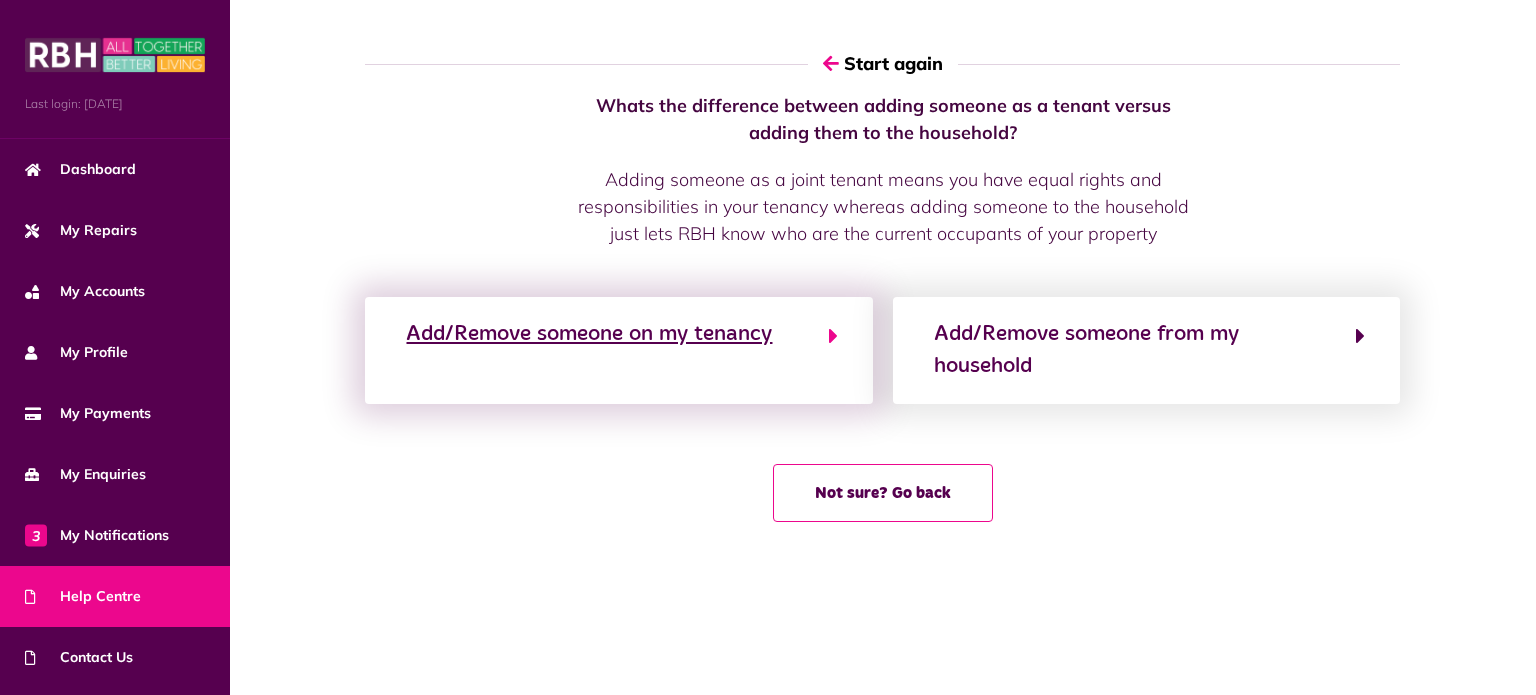 click on "Add/Remove someone on my tenancy" 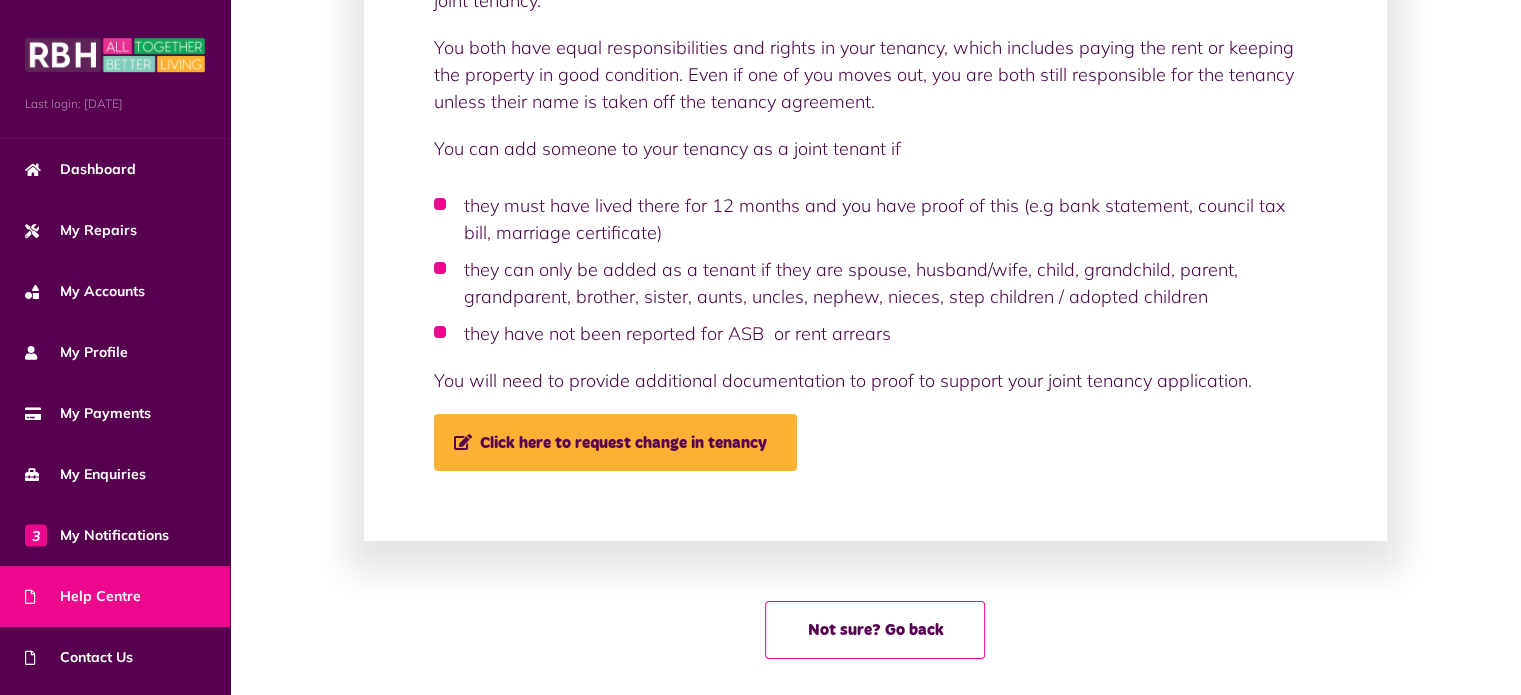 scroll, scrollTop: 320, scrollLeft: 0, axis: vertical 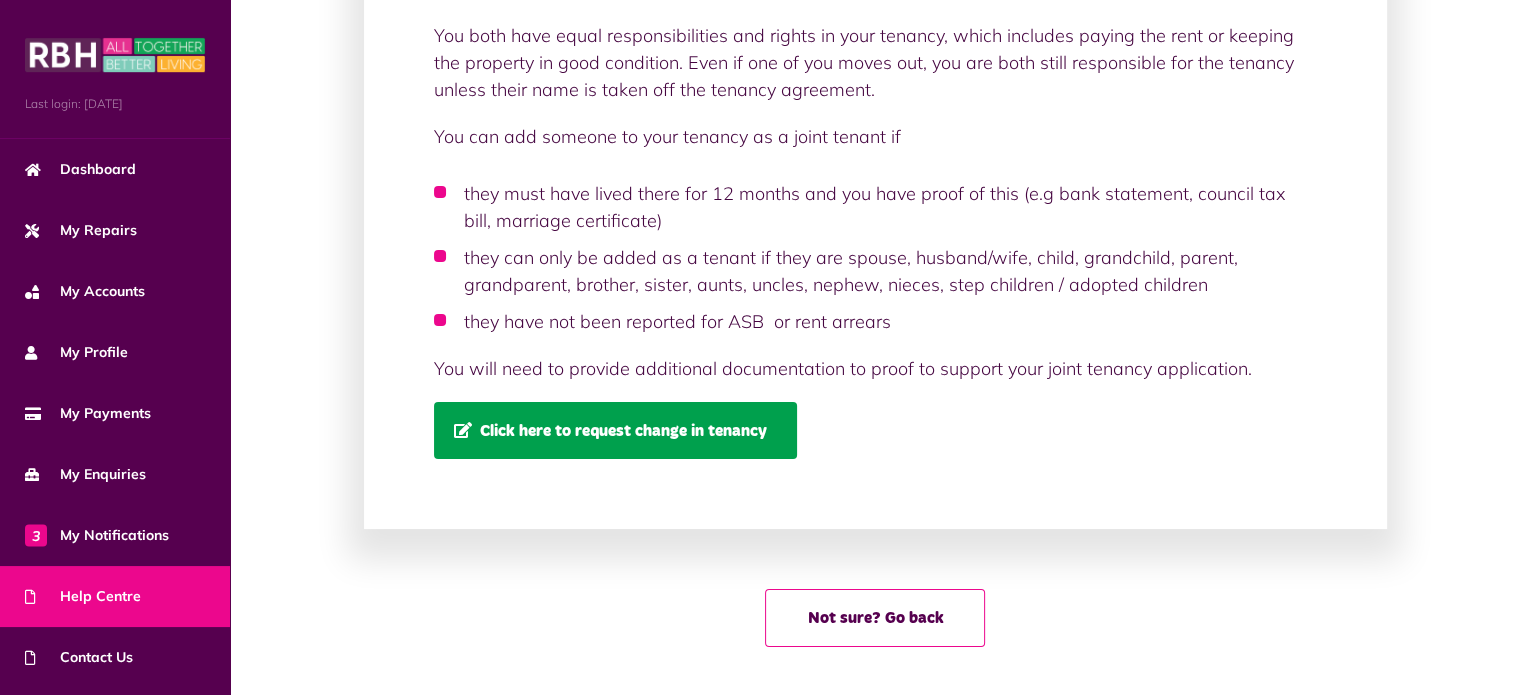 click on "Click here to request change in tenancy" 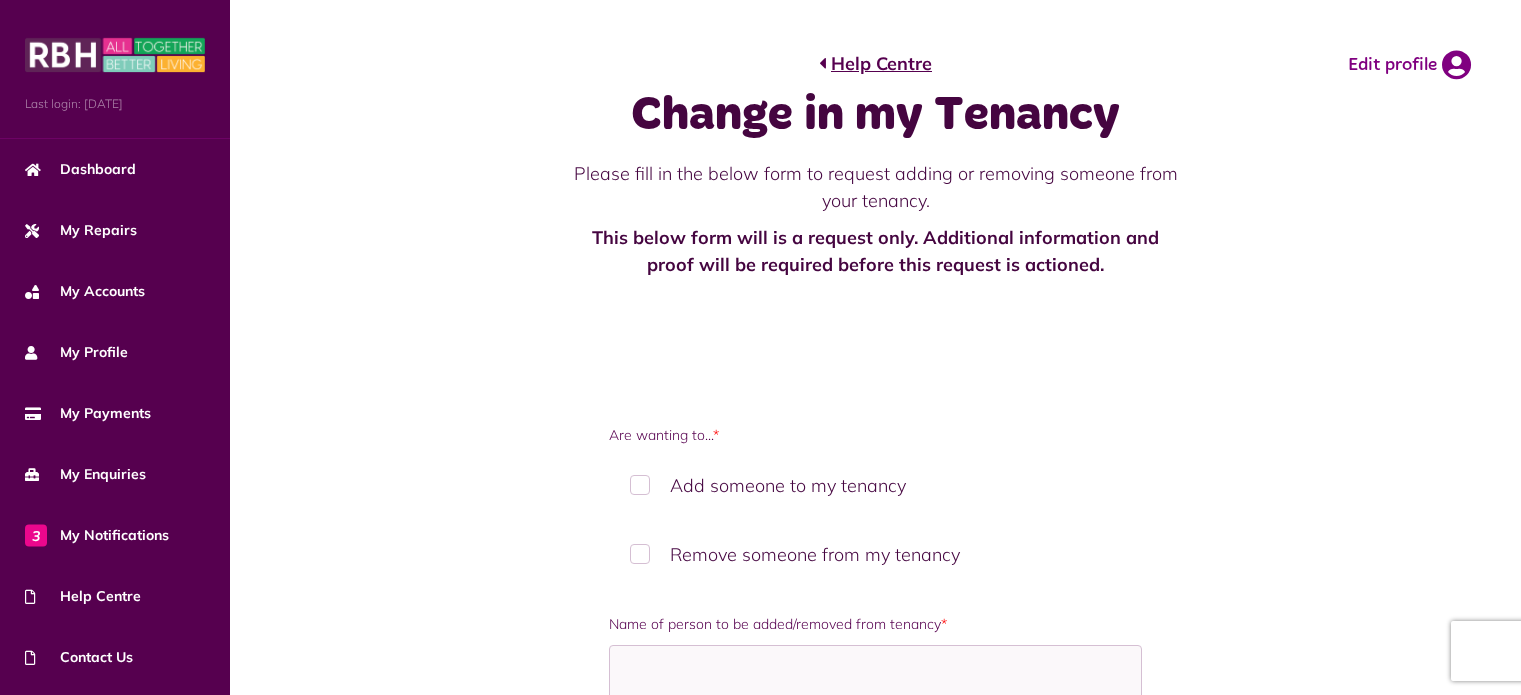 scroll, scrollTop: 0, scrollLeft: 0, axis: both 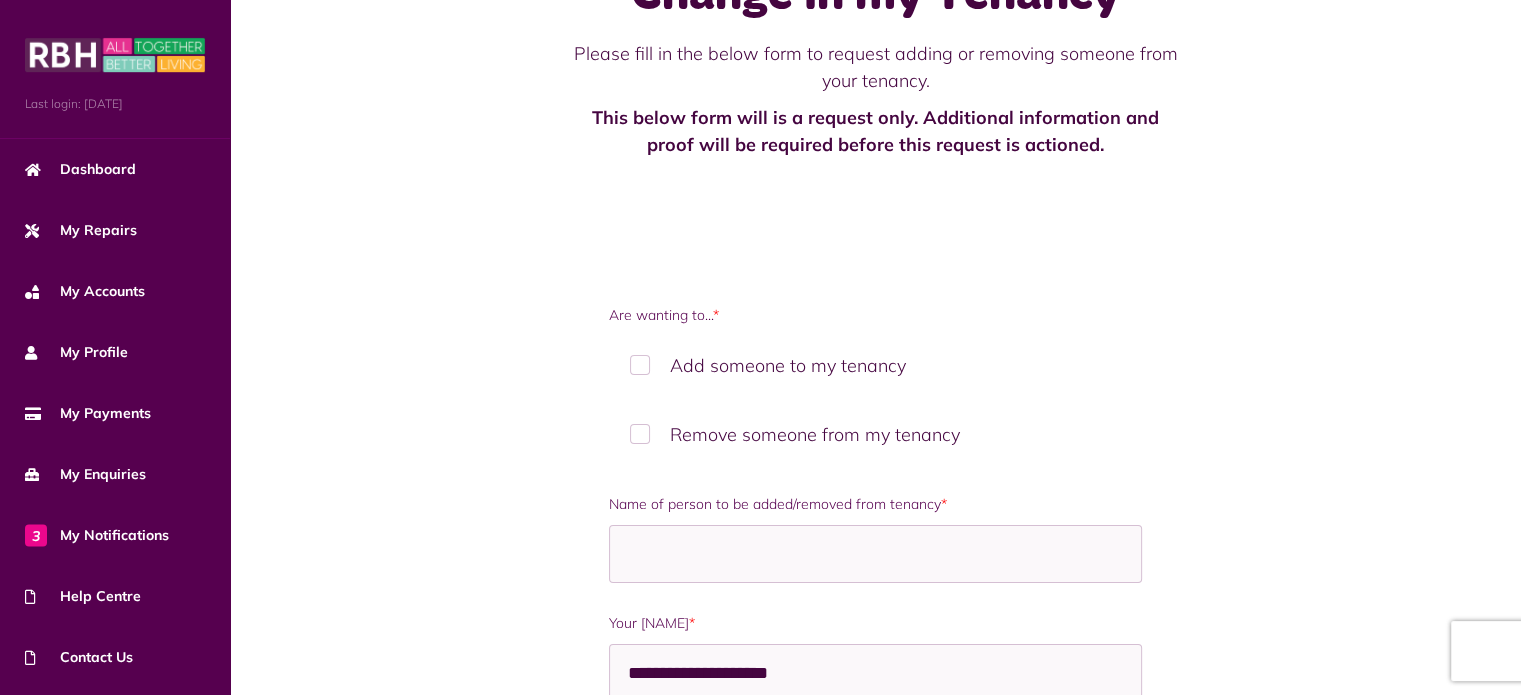 click on "Remove someone from my tenancy" at bounding box center (876, 434) 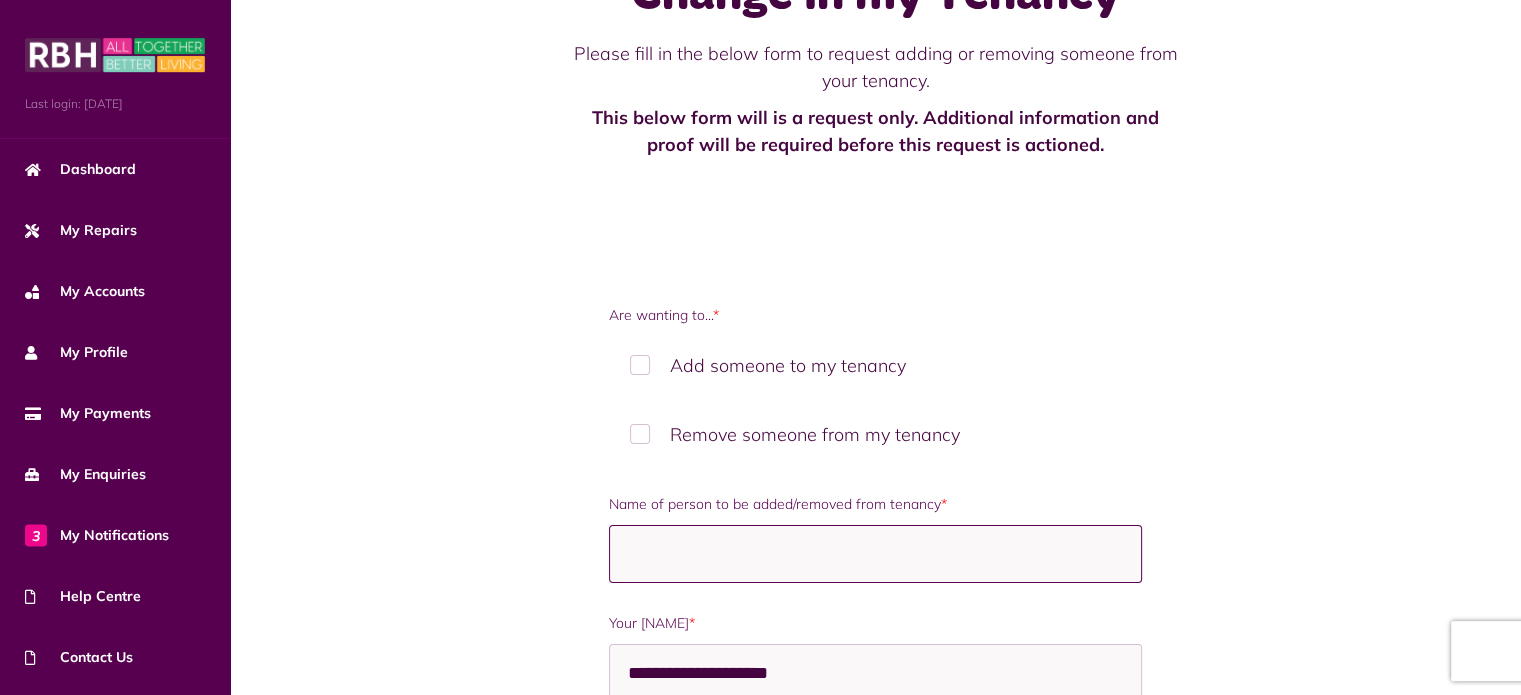 click on "Name of person to be added/removed from tenancy                                              *" at bounding box center (876, 554) 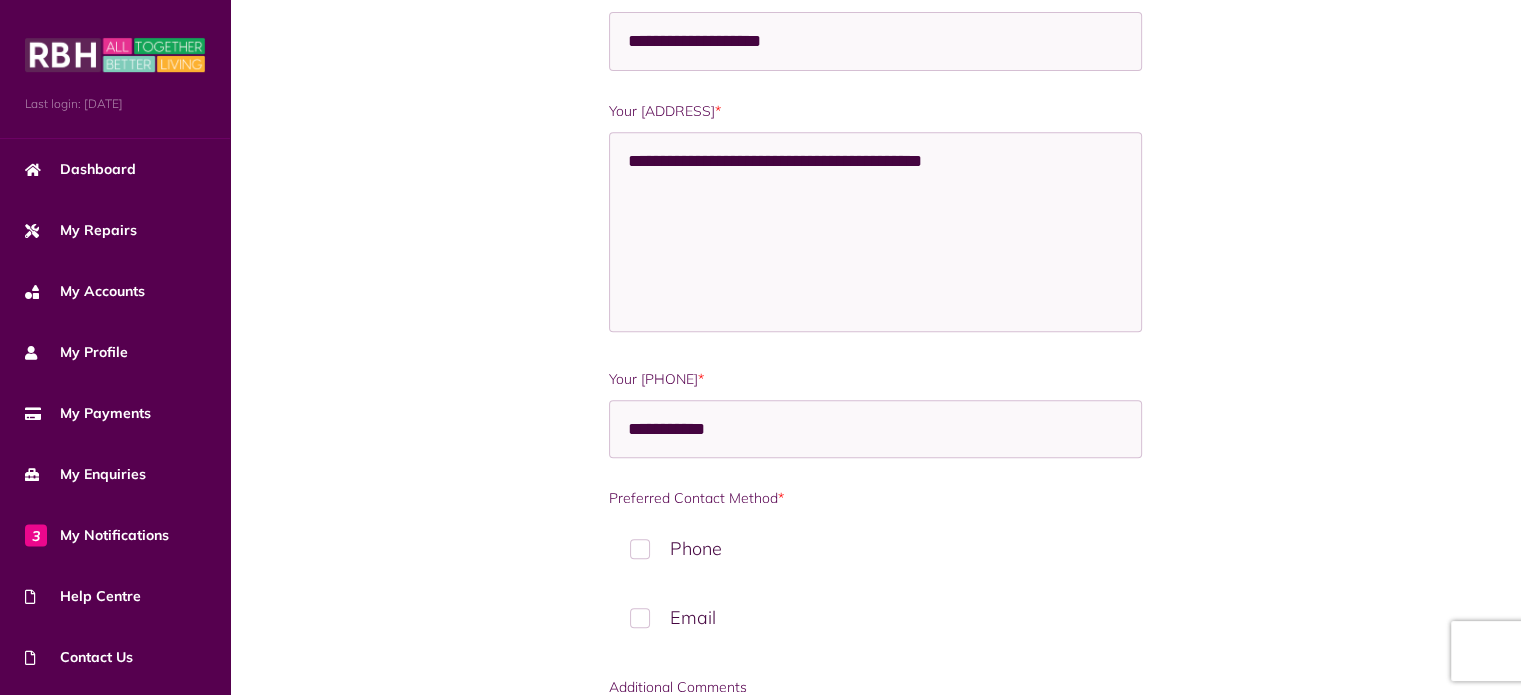 scroll, scrollTop: 880, scrollLeft: 0, axis: vertical 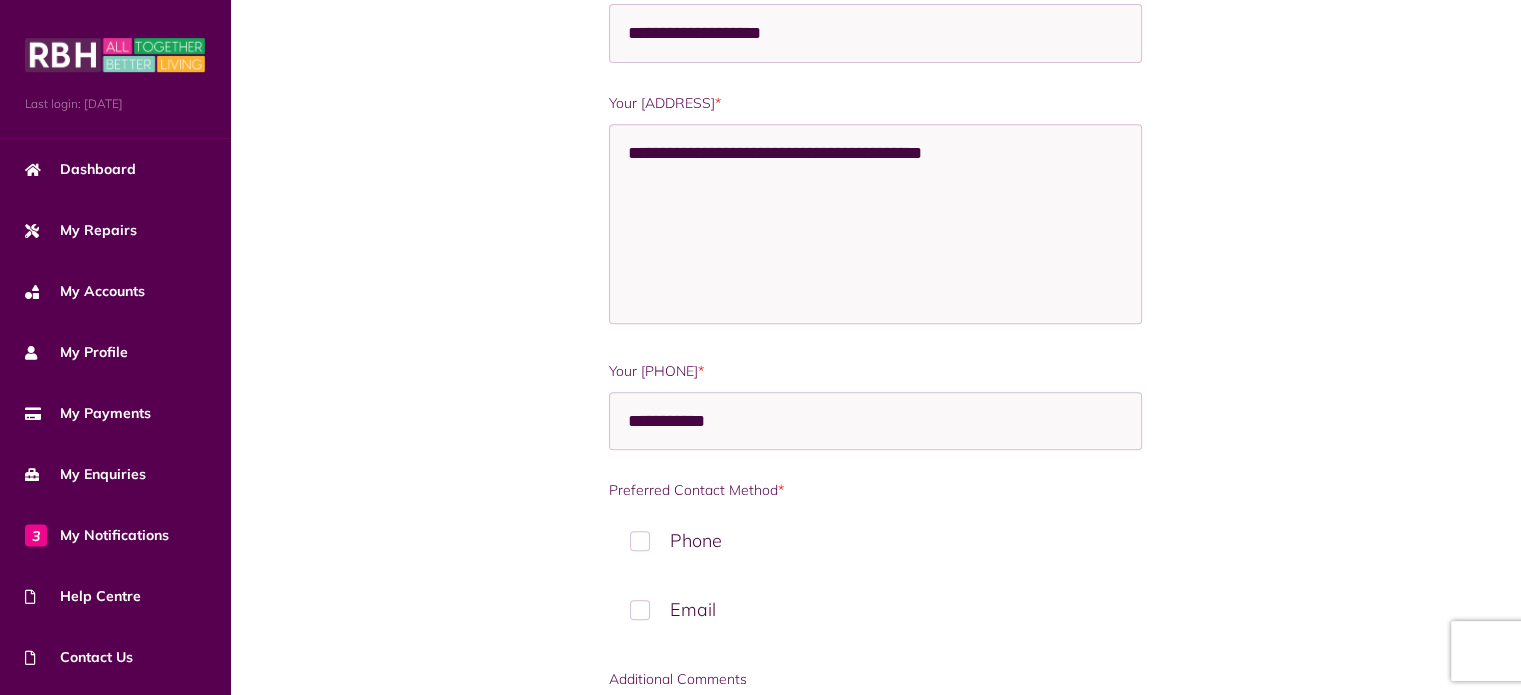 type on "**********" 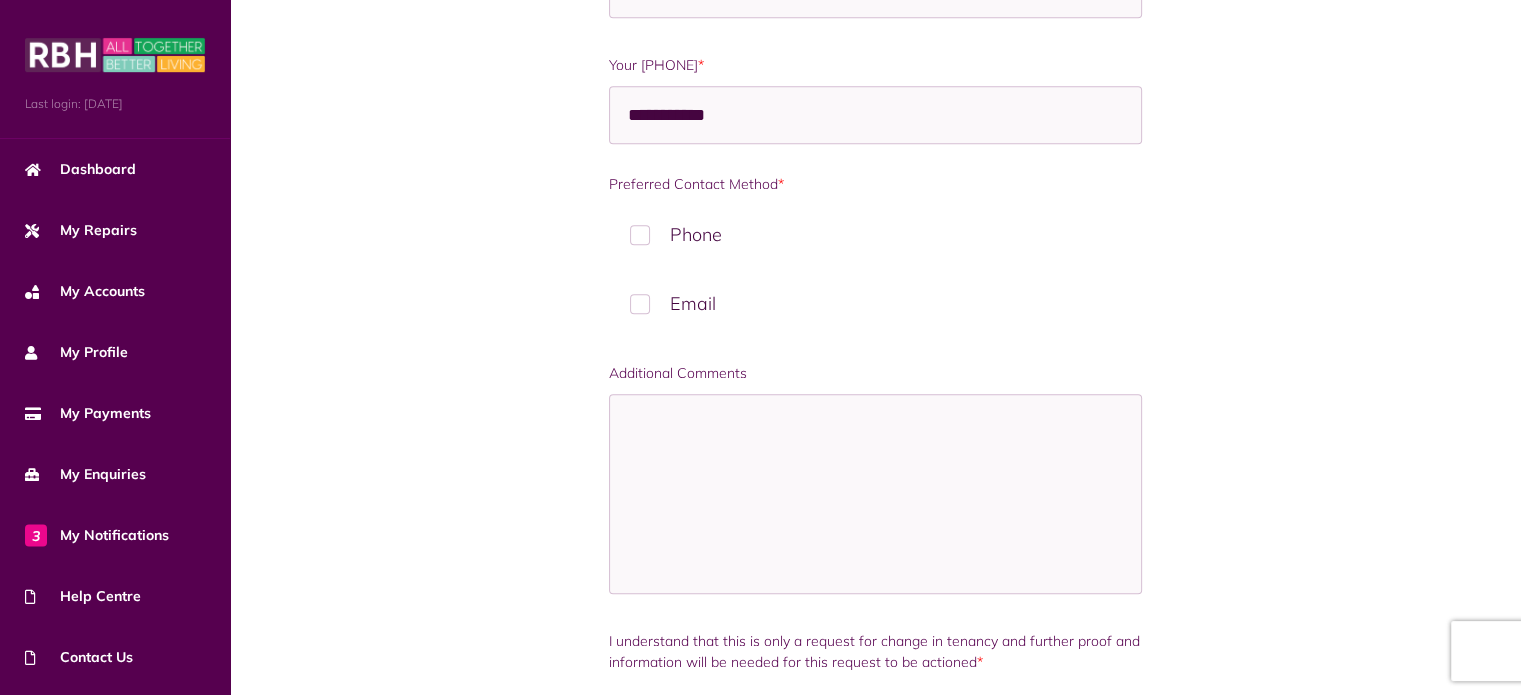 scroll, scrollTop: 1200, scrollLeft: 0, axis: vertical 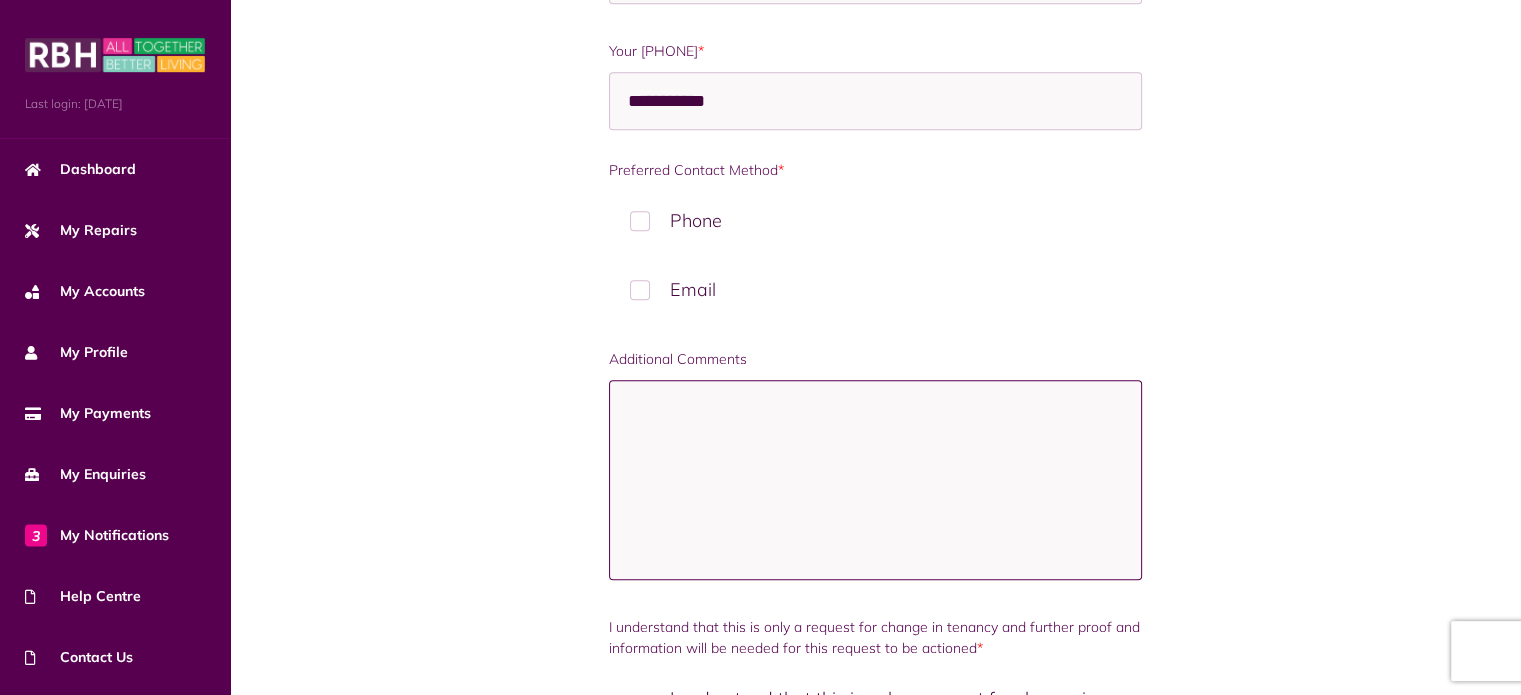 click on "Additional Comments" at bounding box center [876, 480] 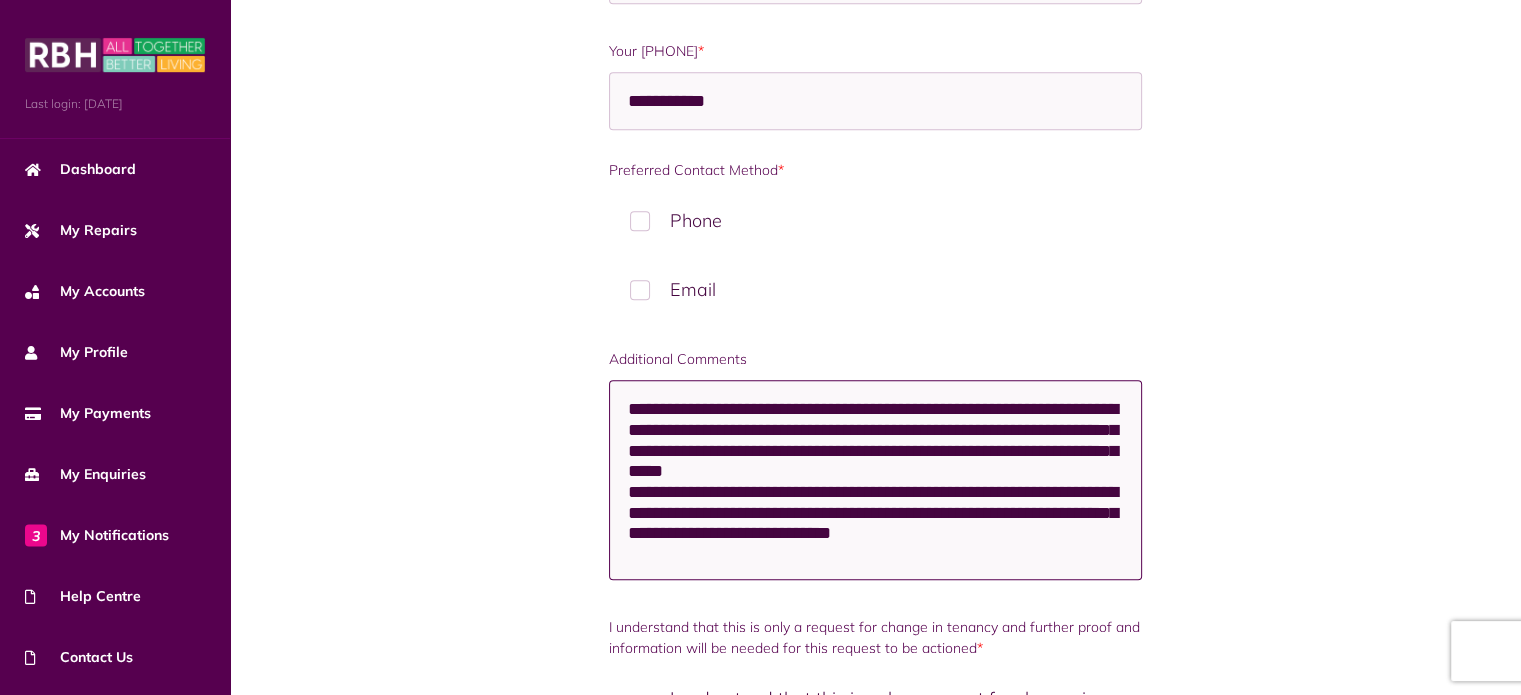 scroll, scrollTop: 7, scrollLeft: 0, axis: vertical 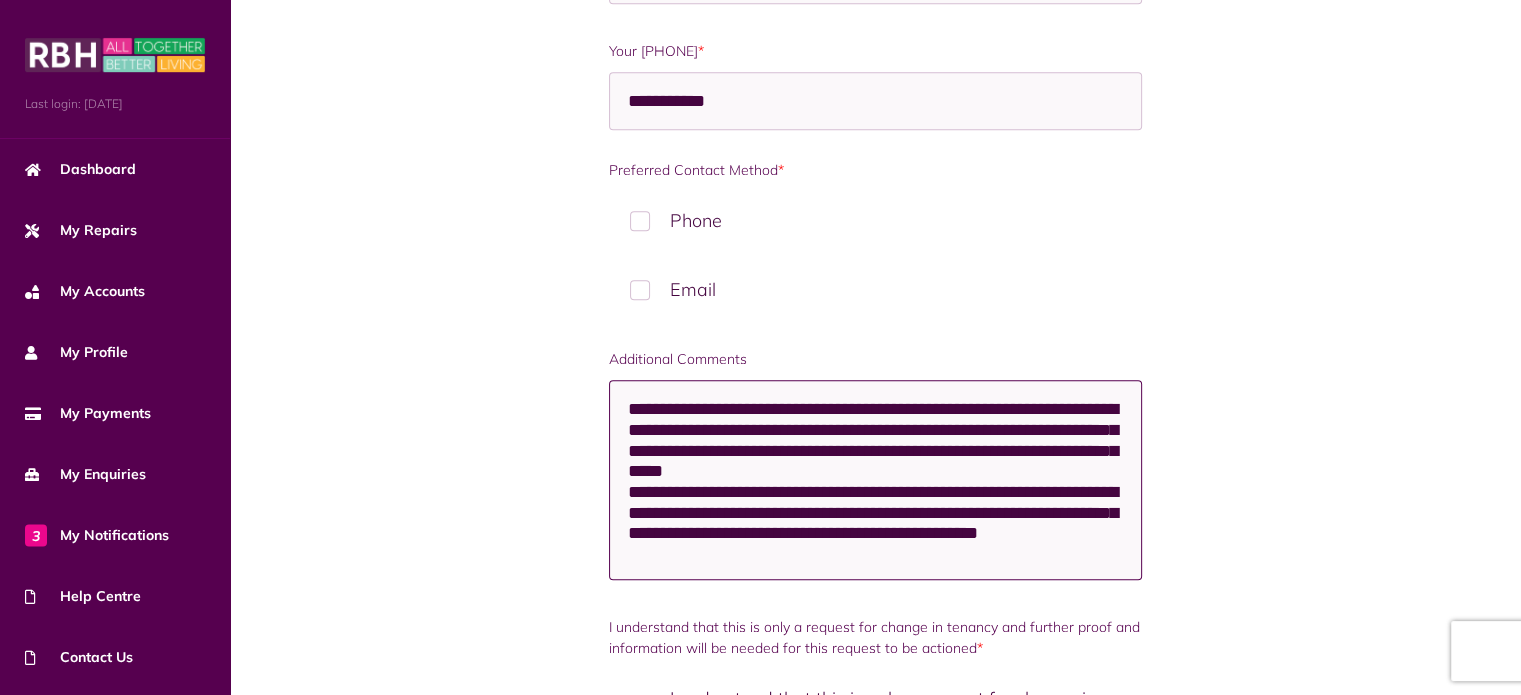 click on "**********" at bounding box center [876, 480] 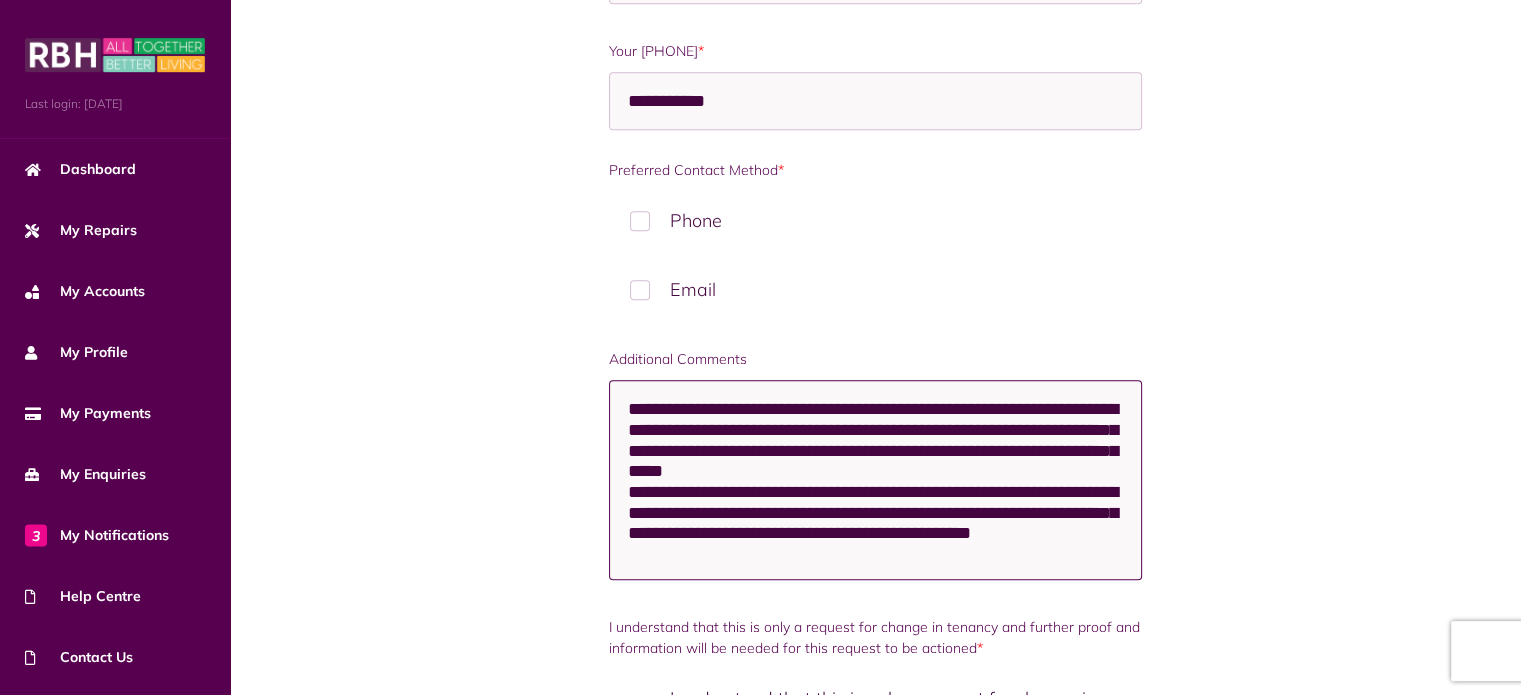 click on "**********" at bounding box center (876, 480) 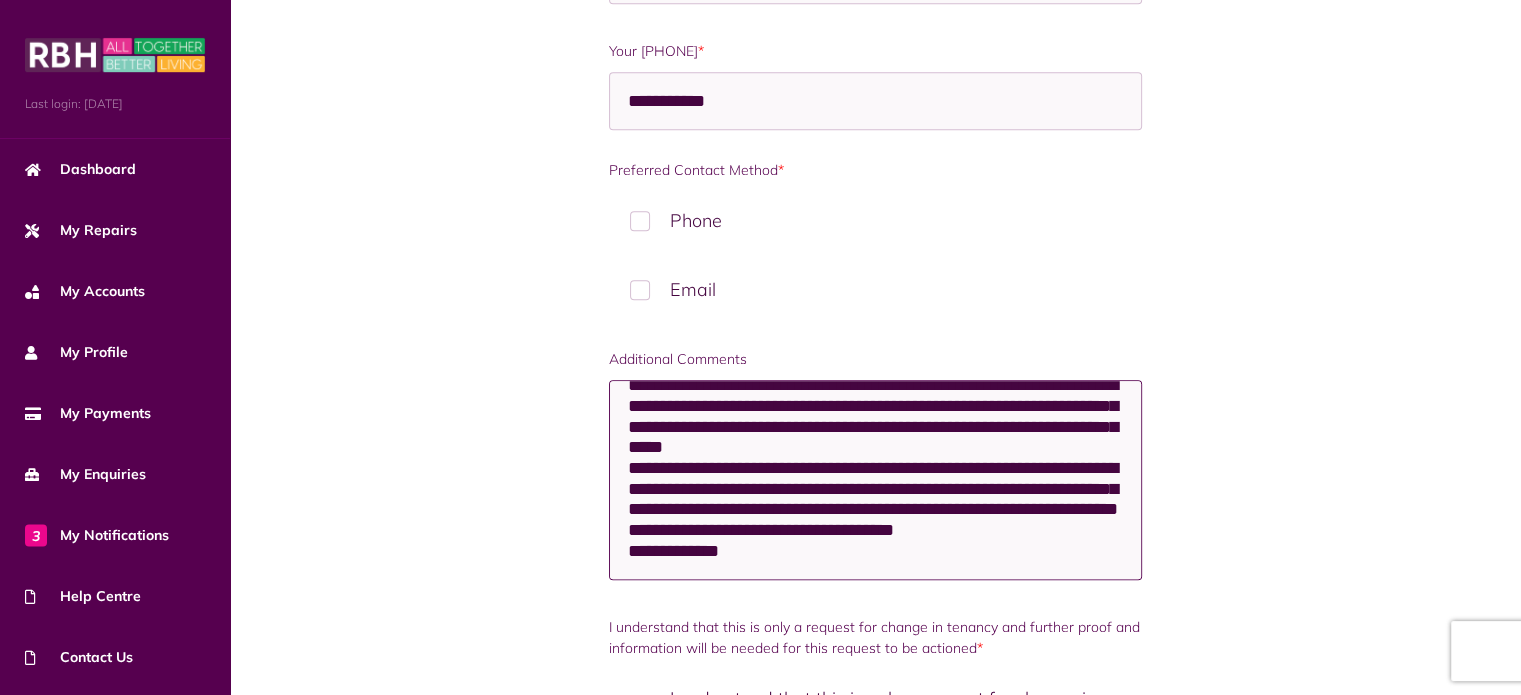 scroll, scrollTop: 69, scrollLeft: 0, axis: vertical 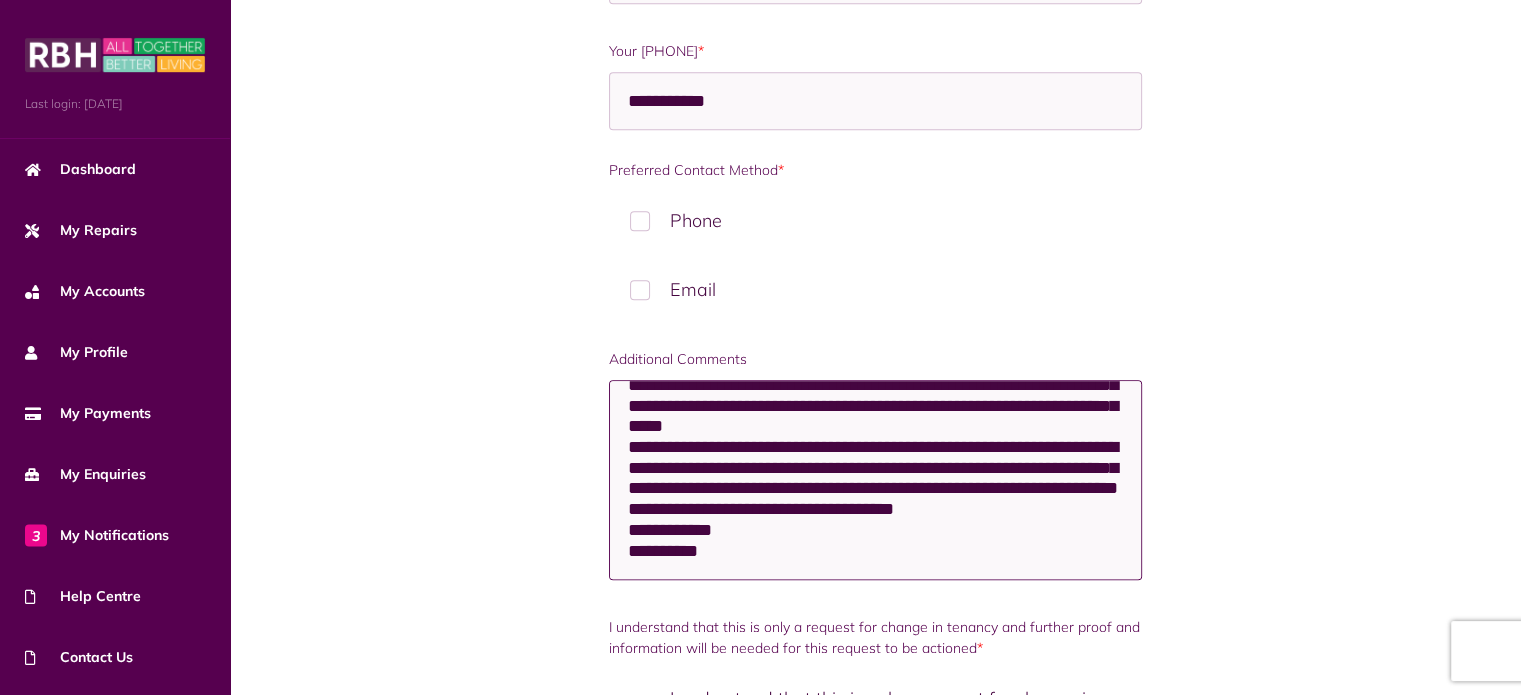 type on "**********" 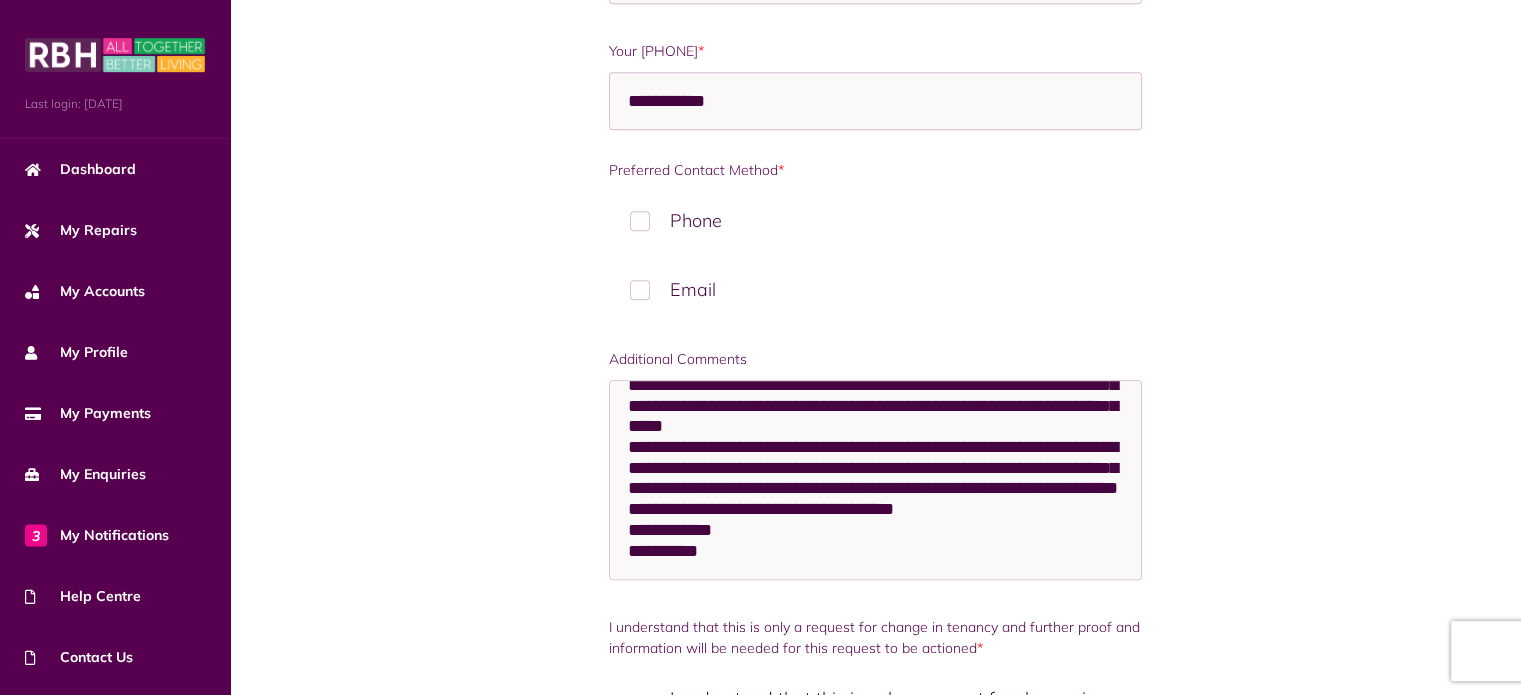 click on "**********" at bounding box center [875, 117] 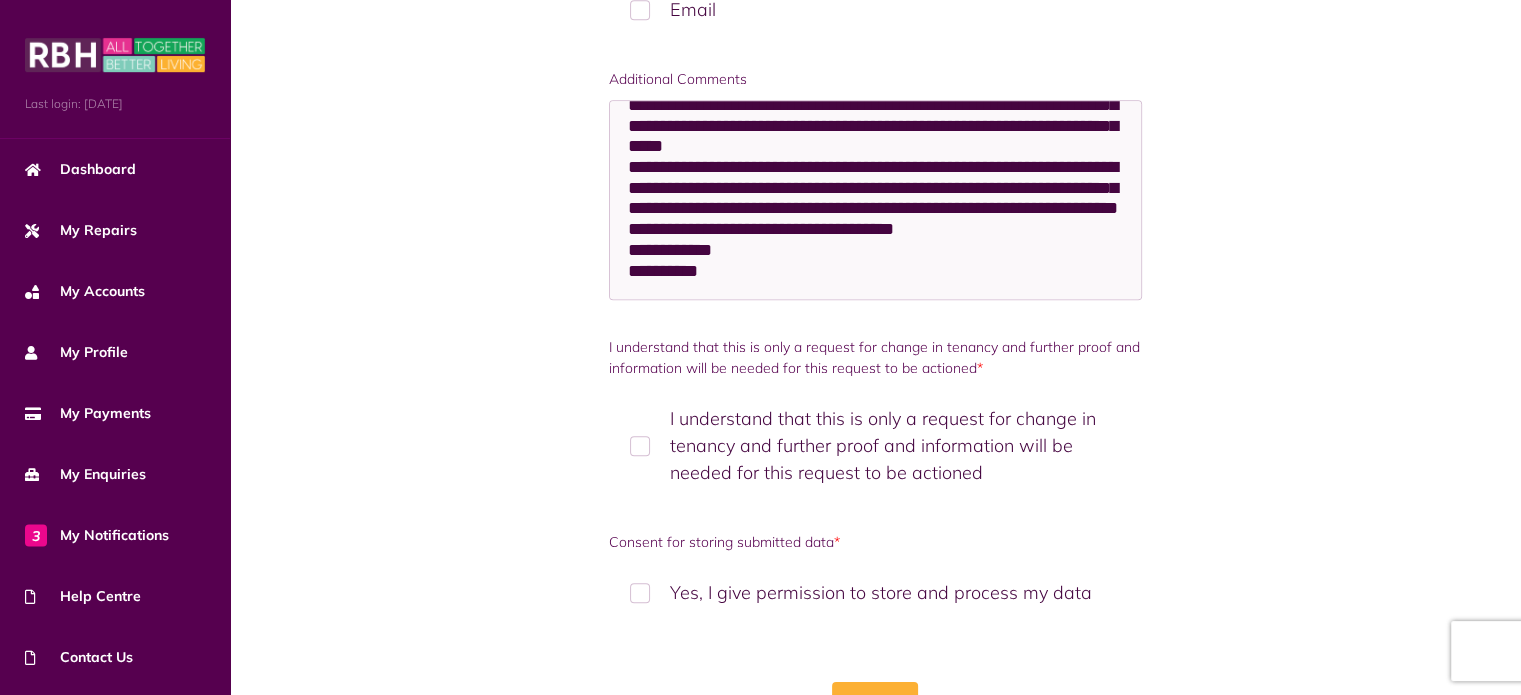 scroll, scrollTop: 1520, scrollLeft: 0, axis: vertical 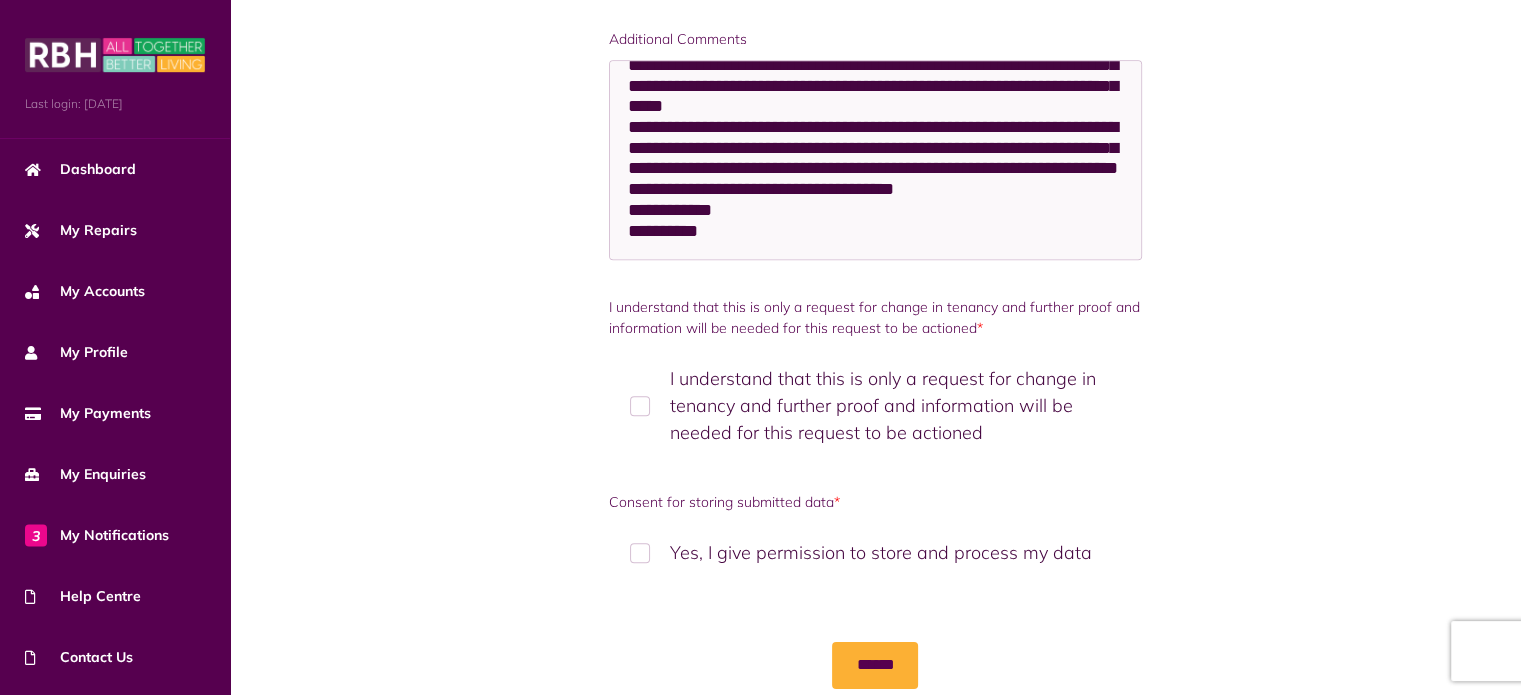click on "I understand that this is only a request for change in tenancy and further proof and information will be needed for this request to be actioned" at bounding box center [876, 405] 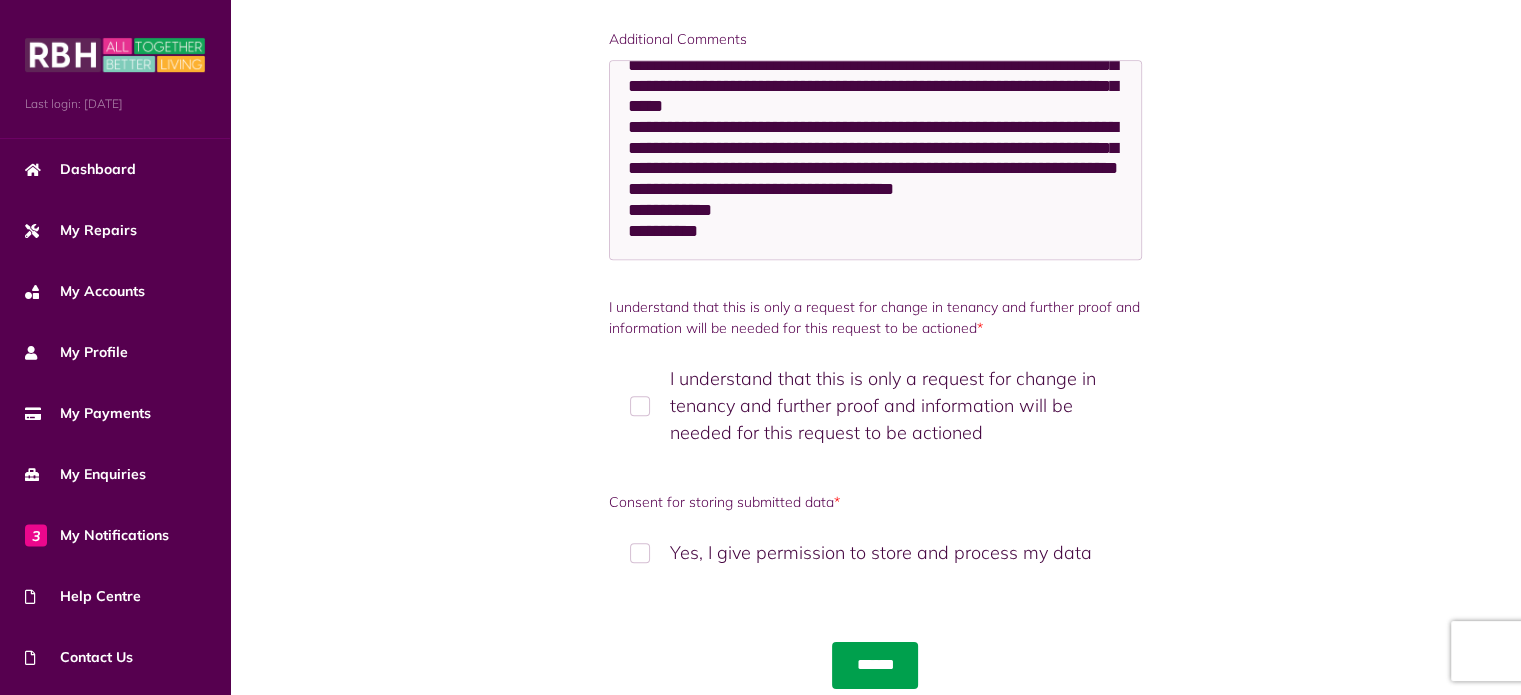 click on "******" at bounding box center (875, 665) 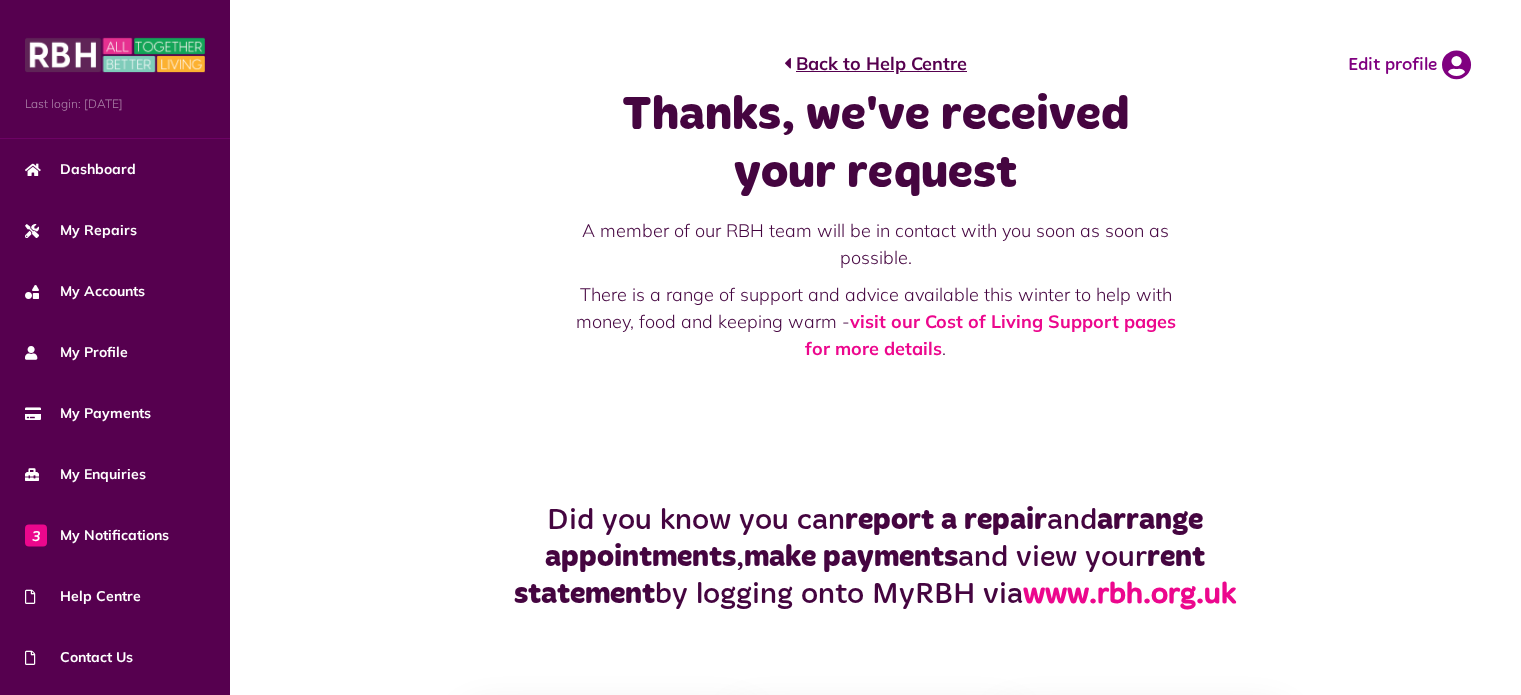 scroll, scrollTop: 0, scrollLeft: 0, axis: both 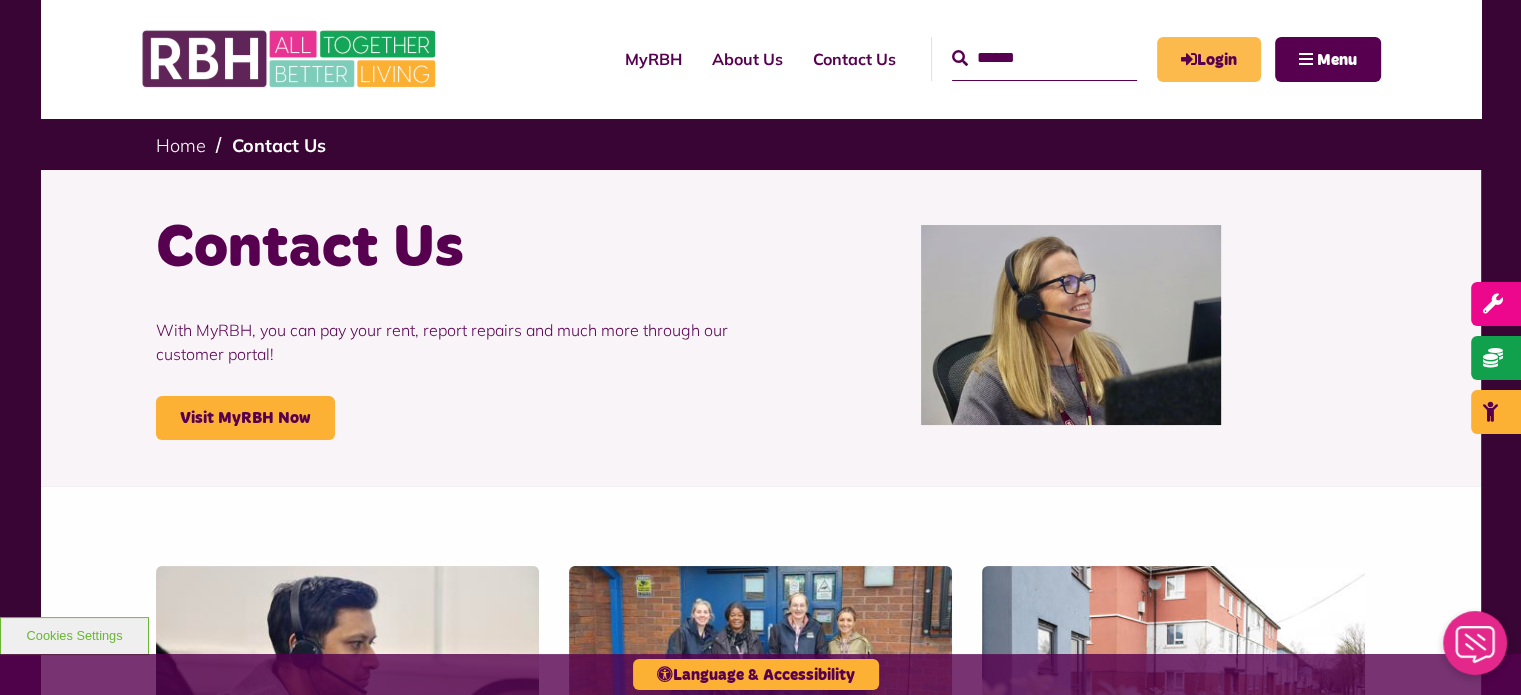 click on "Login" at bounding box center [1209, 59] 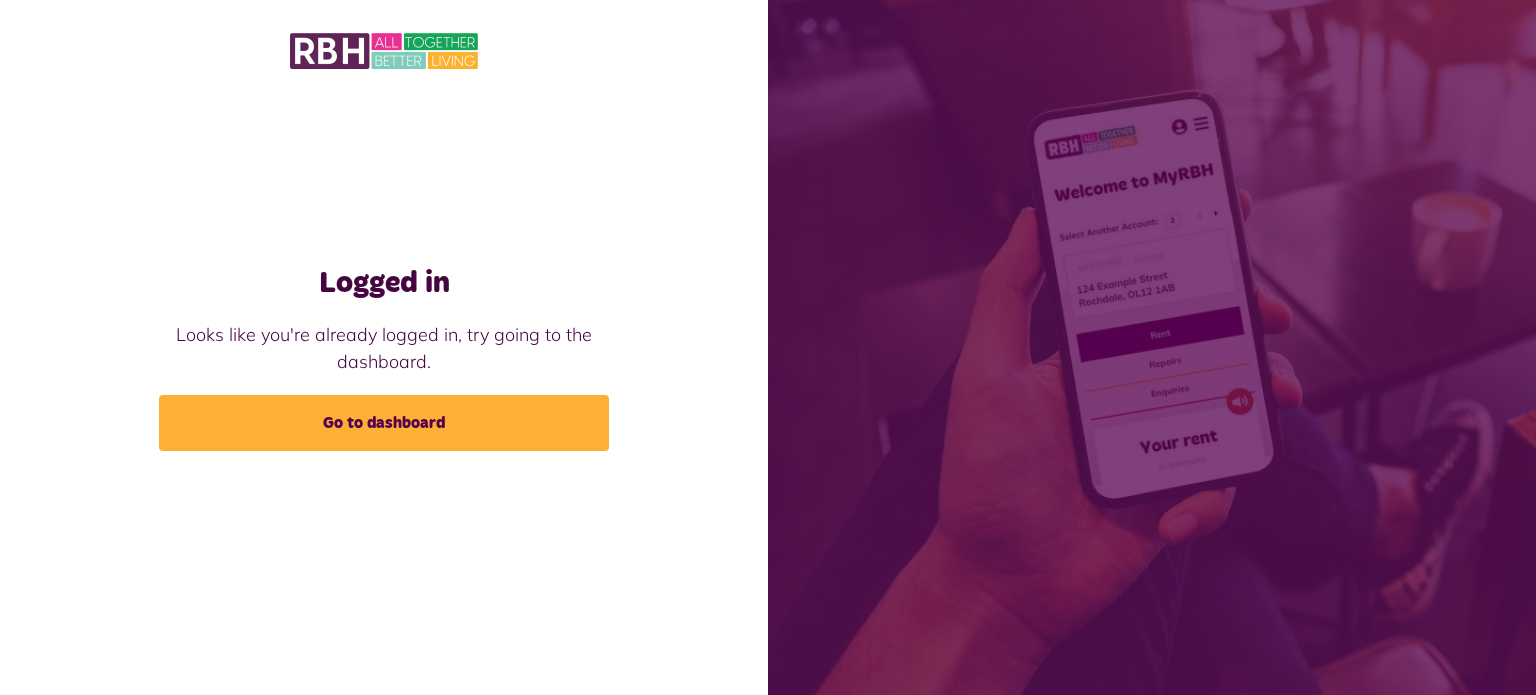 scroll, scrollTop: 0, scrollLeft: 0, axis: both 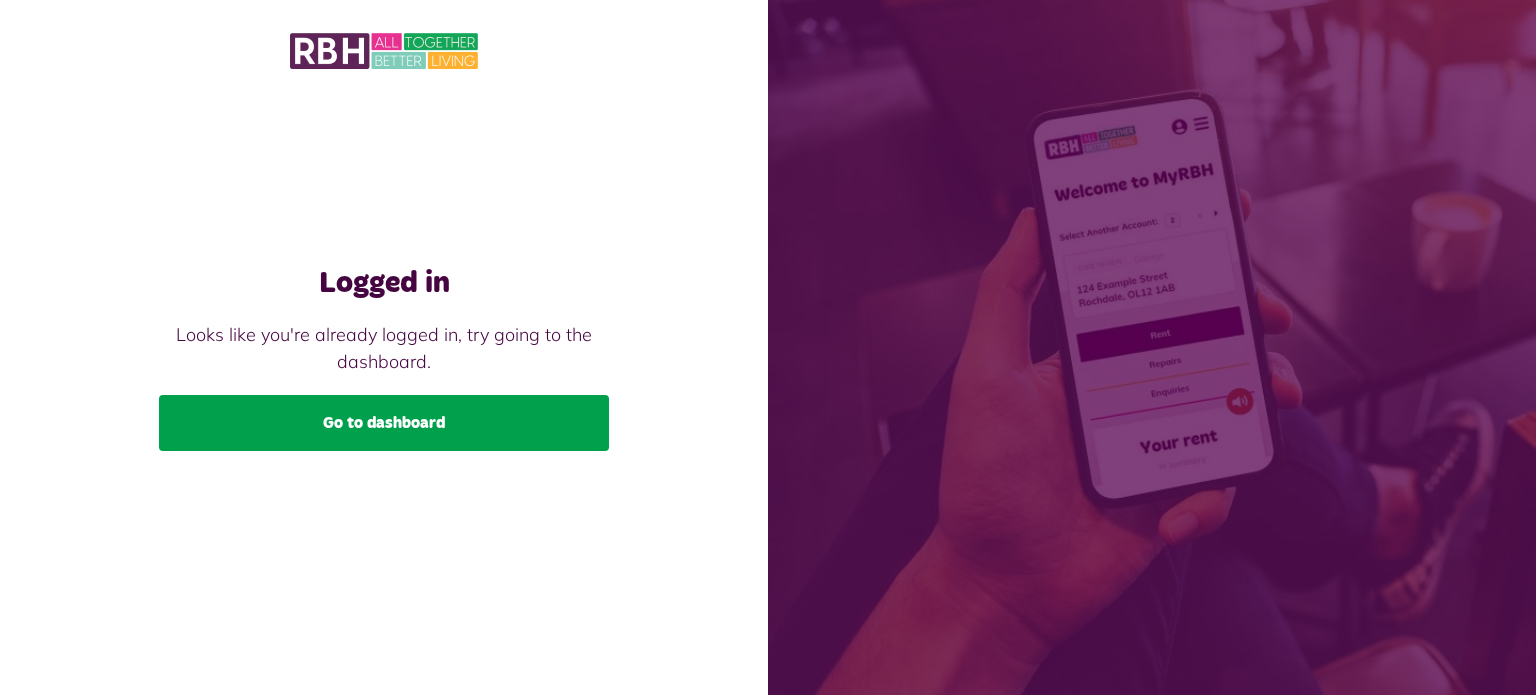 click on "Go to dashboard" at bounding box center [384, 423] 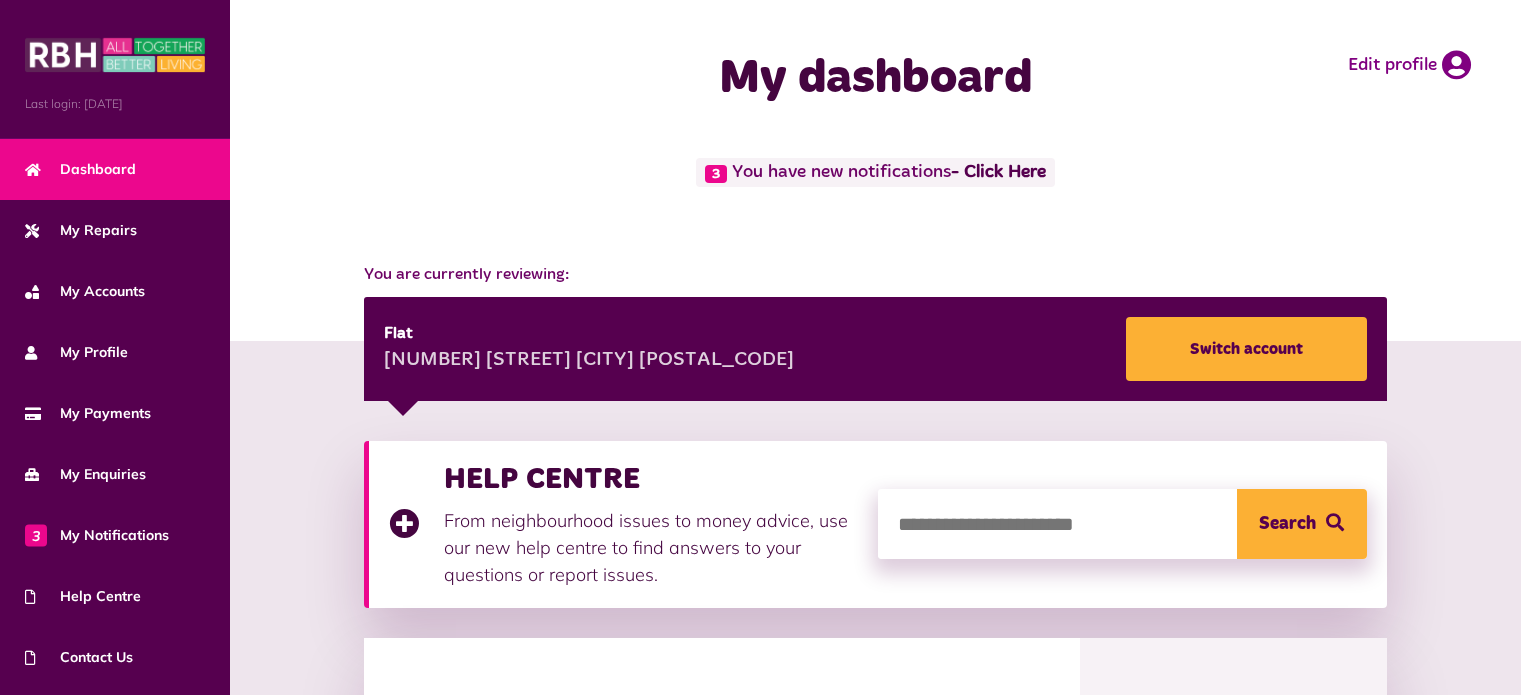 scroll, scrollTop: 0, scrollLeft: 0, axis: both 